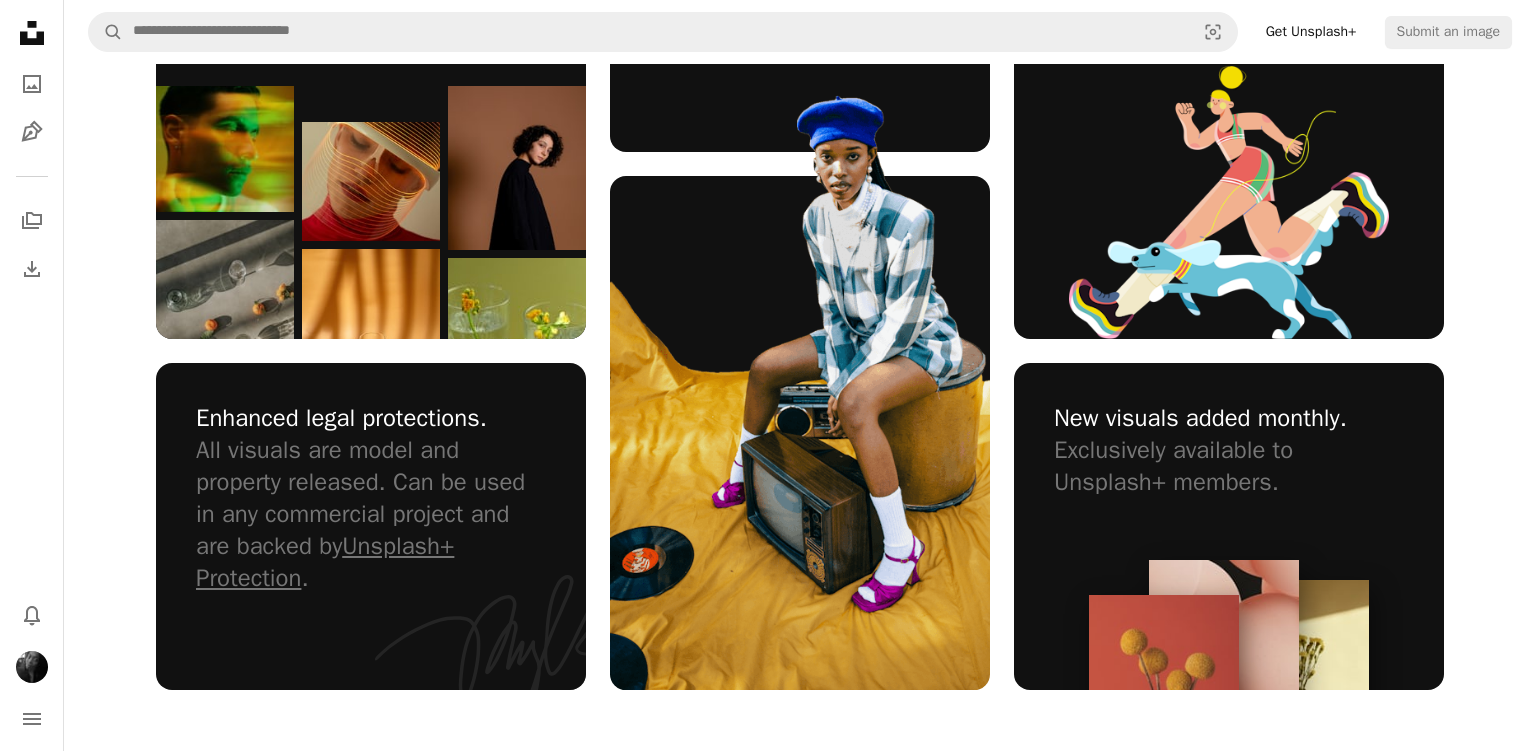 scroll, scrollTop: 1415, scrollLeft: 0, axis: vertical 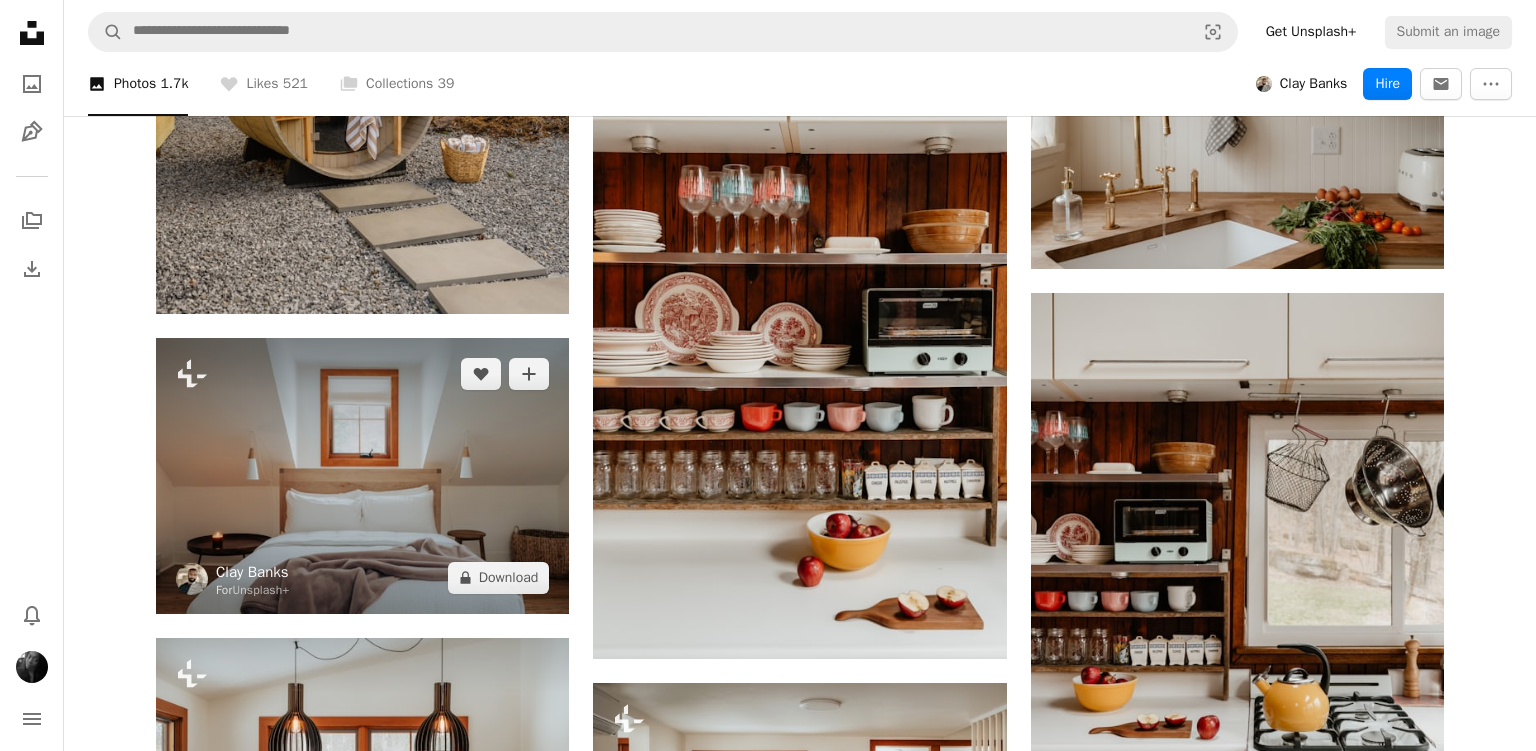 click on "Clay Banks" at bounding box center (253, 572) 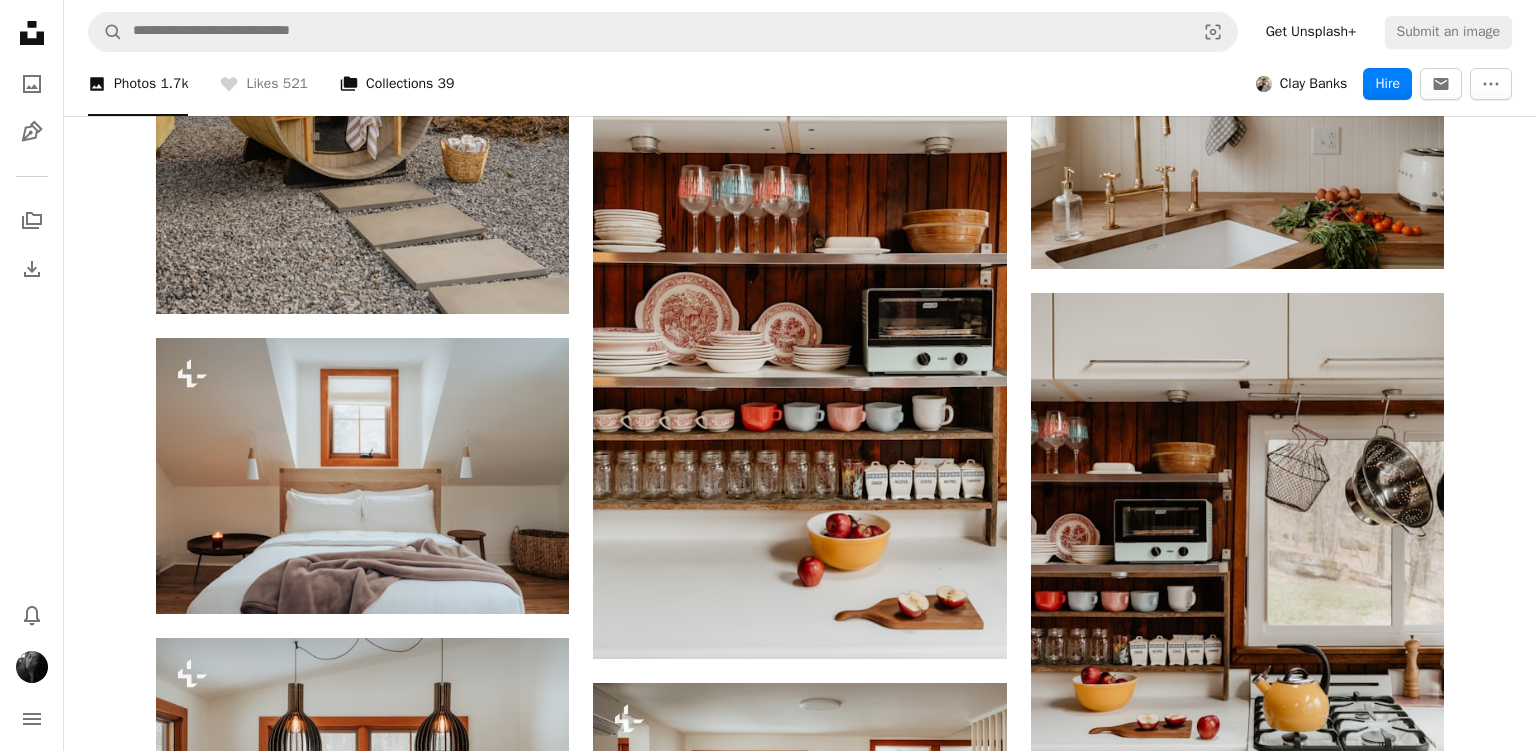 click on "A stack of folders Collections   39" at bounding box center [397, 84] 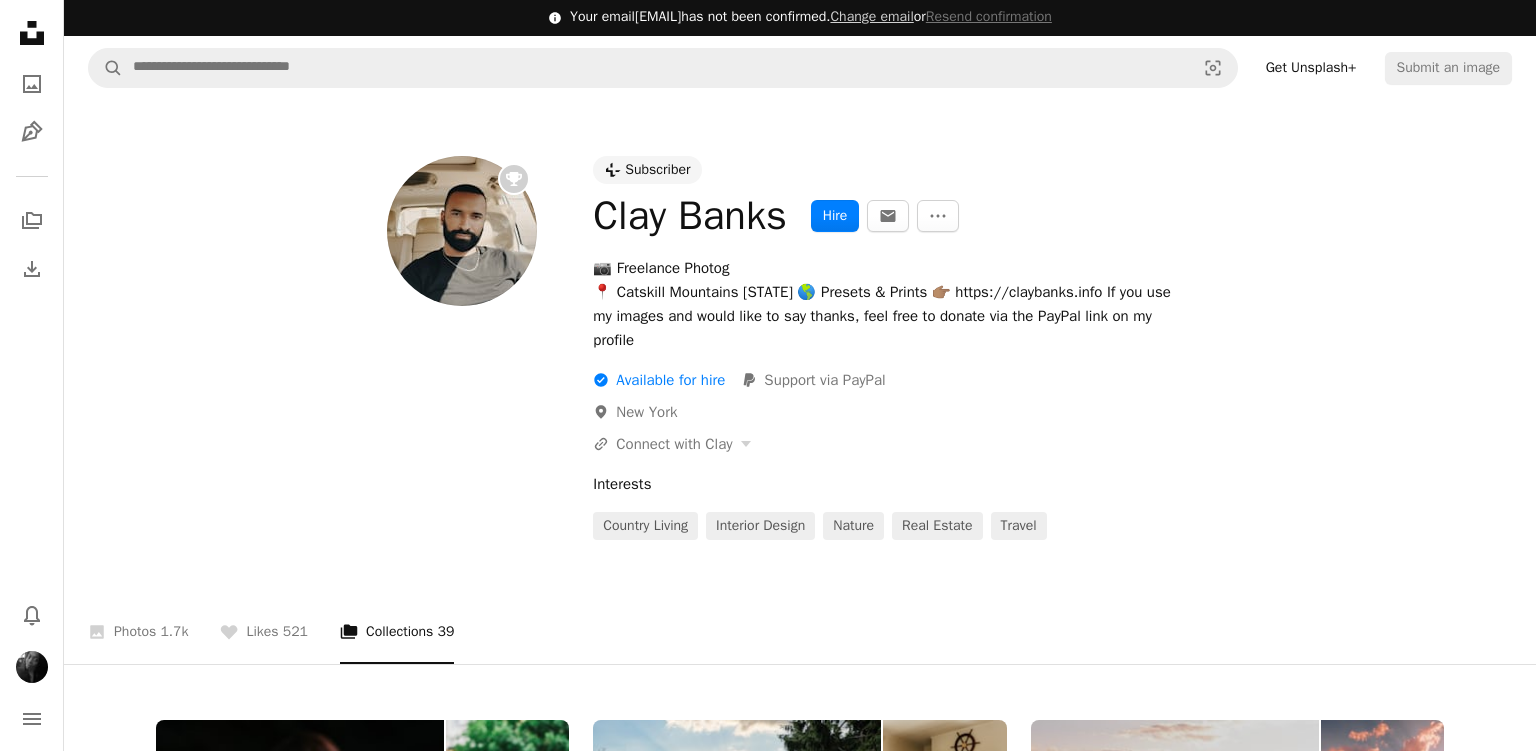 scroll, scrollTop: 5, scrollLeft: 0, axis: vertical 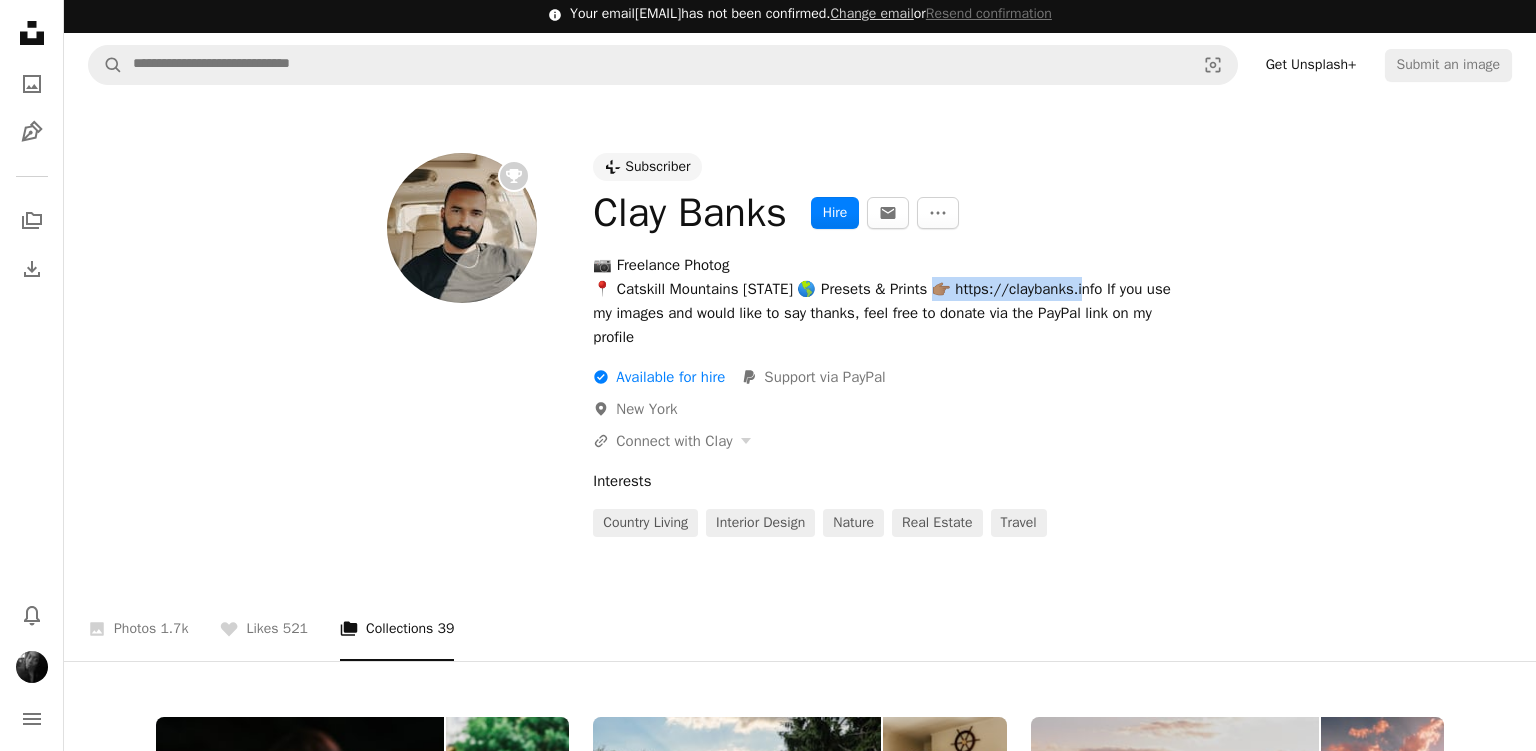 drag, startPoint x: 1065, startPoint y: 290, endPoint x: 927, endPoint y: 287, distance: 138.03261 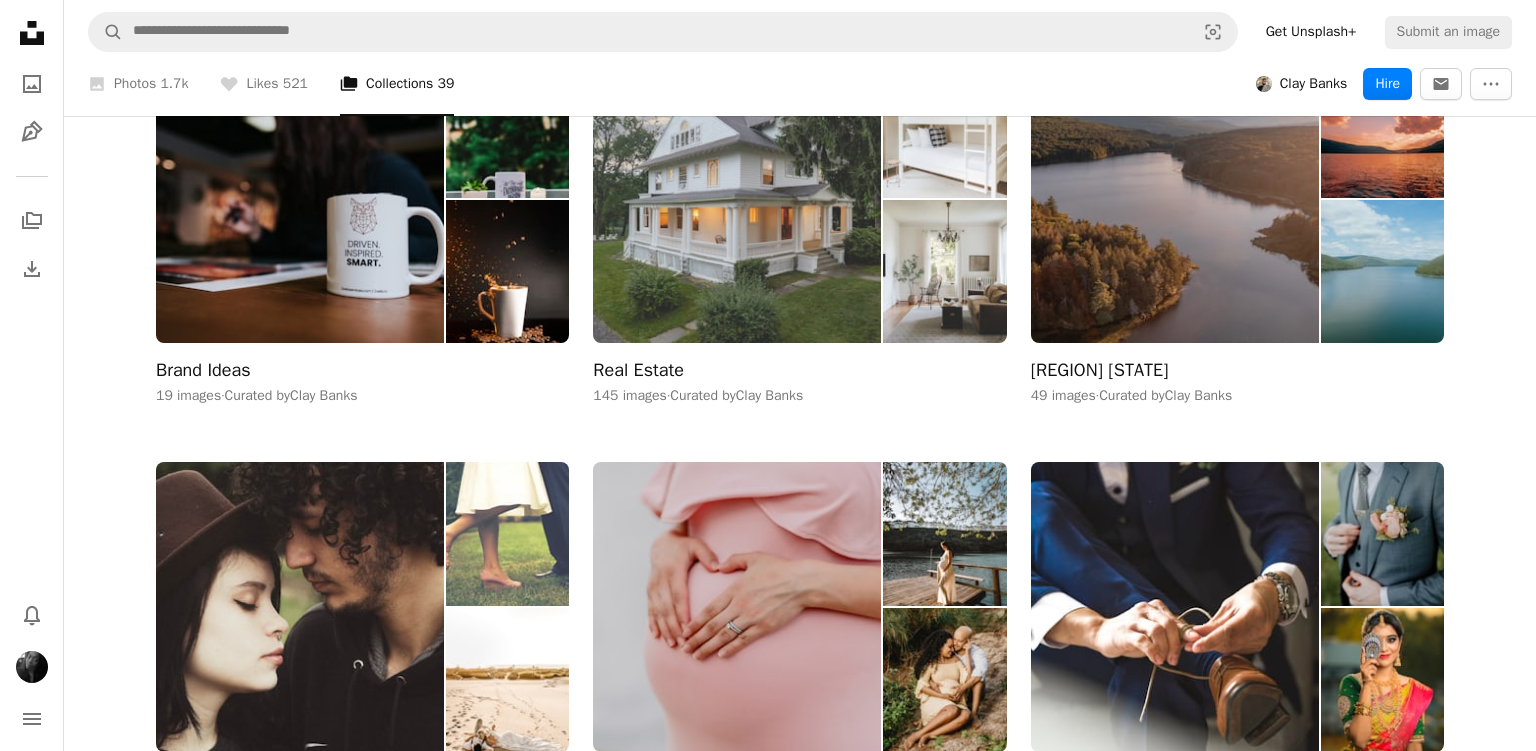 scroll, scrollTop: 667, scrollLeft: 0, axis: vertical 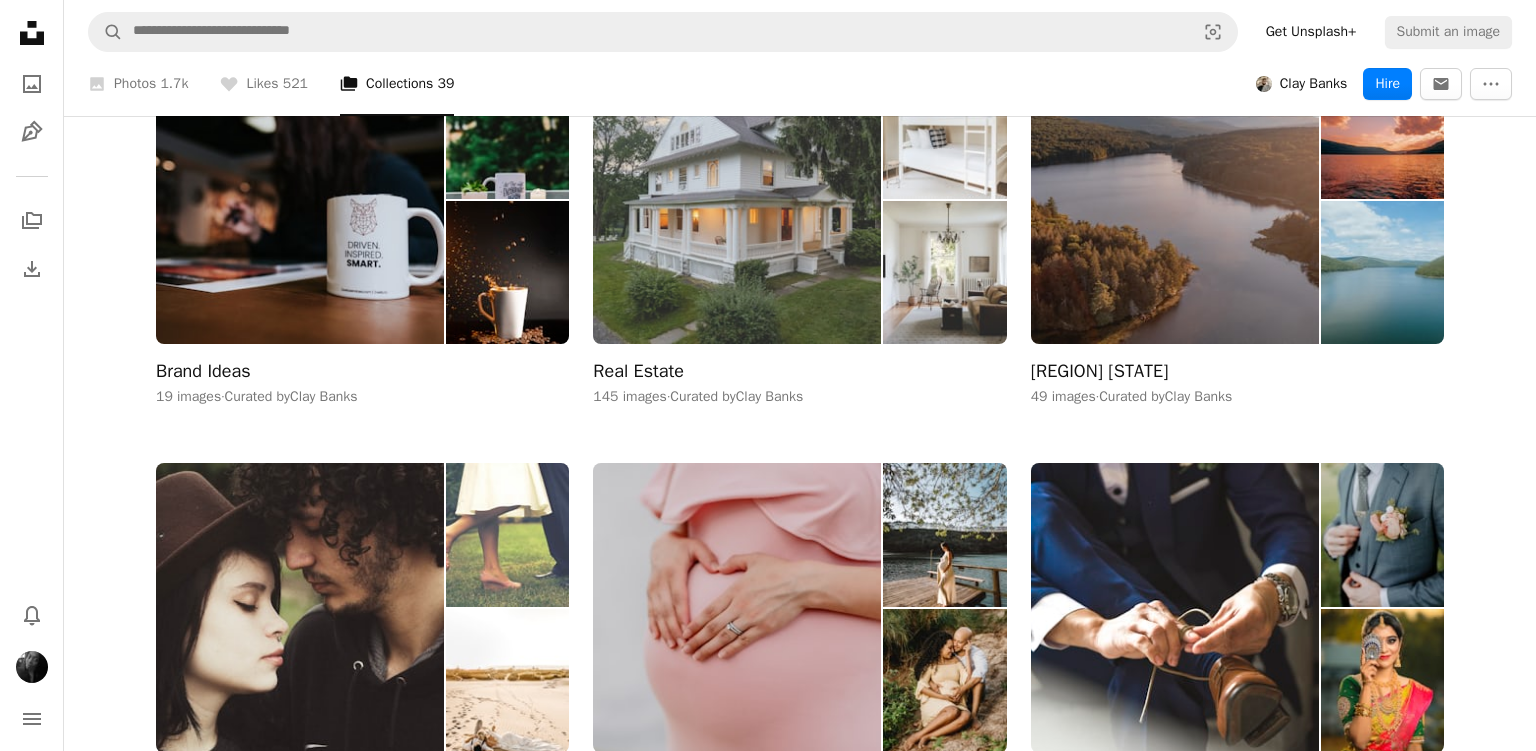 click at bounding box center (737, 199) 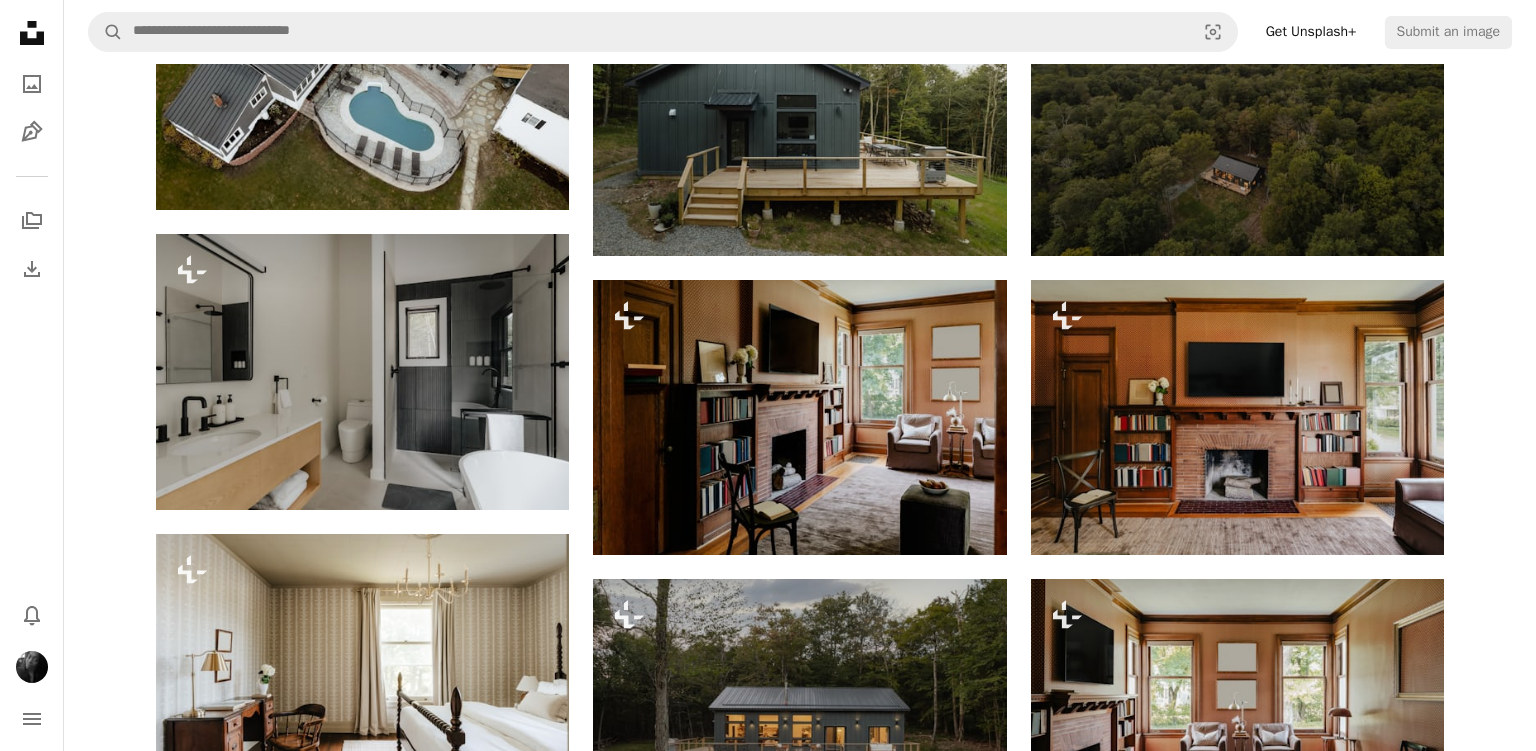 scroll, scrollTop: 4698, scrollLeft: 0, axis: vertical 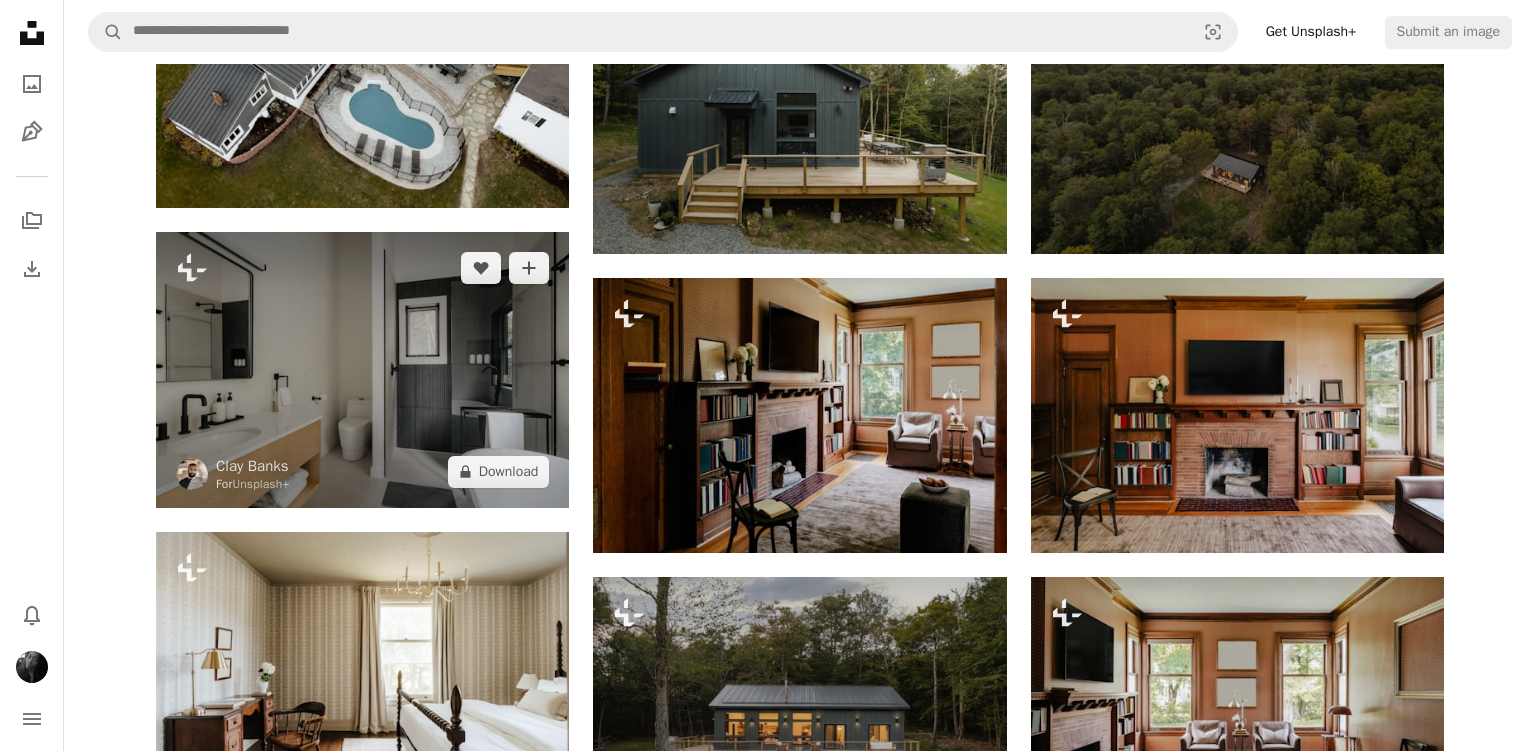 click at bounding box center [362, 369] 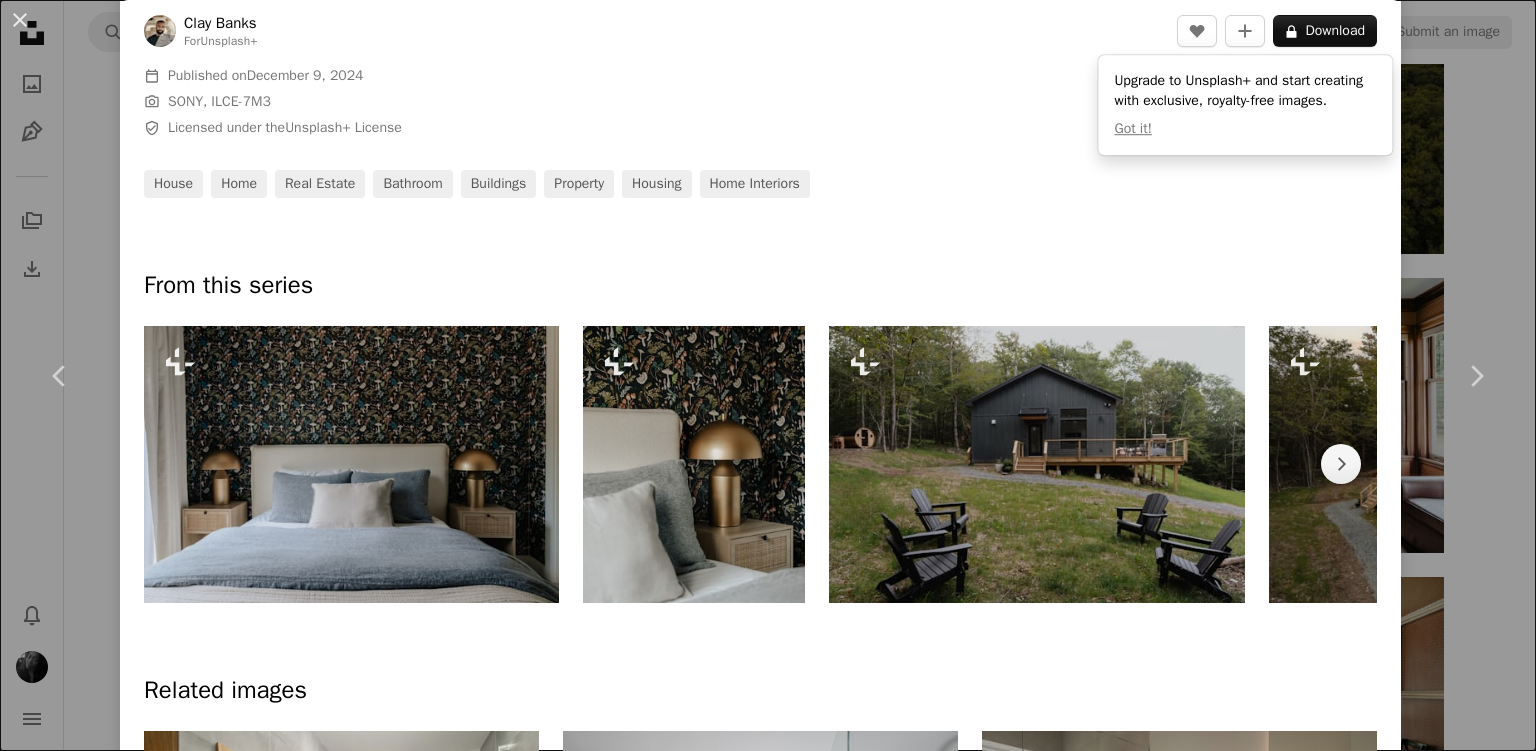 scroll, scrollTop: 682, scrollLeft: 0, axis: vertical 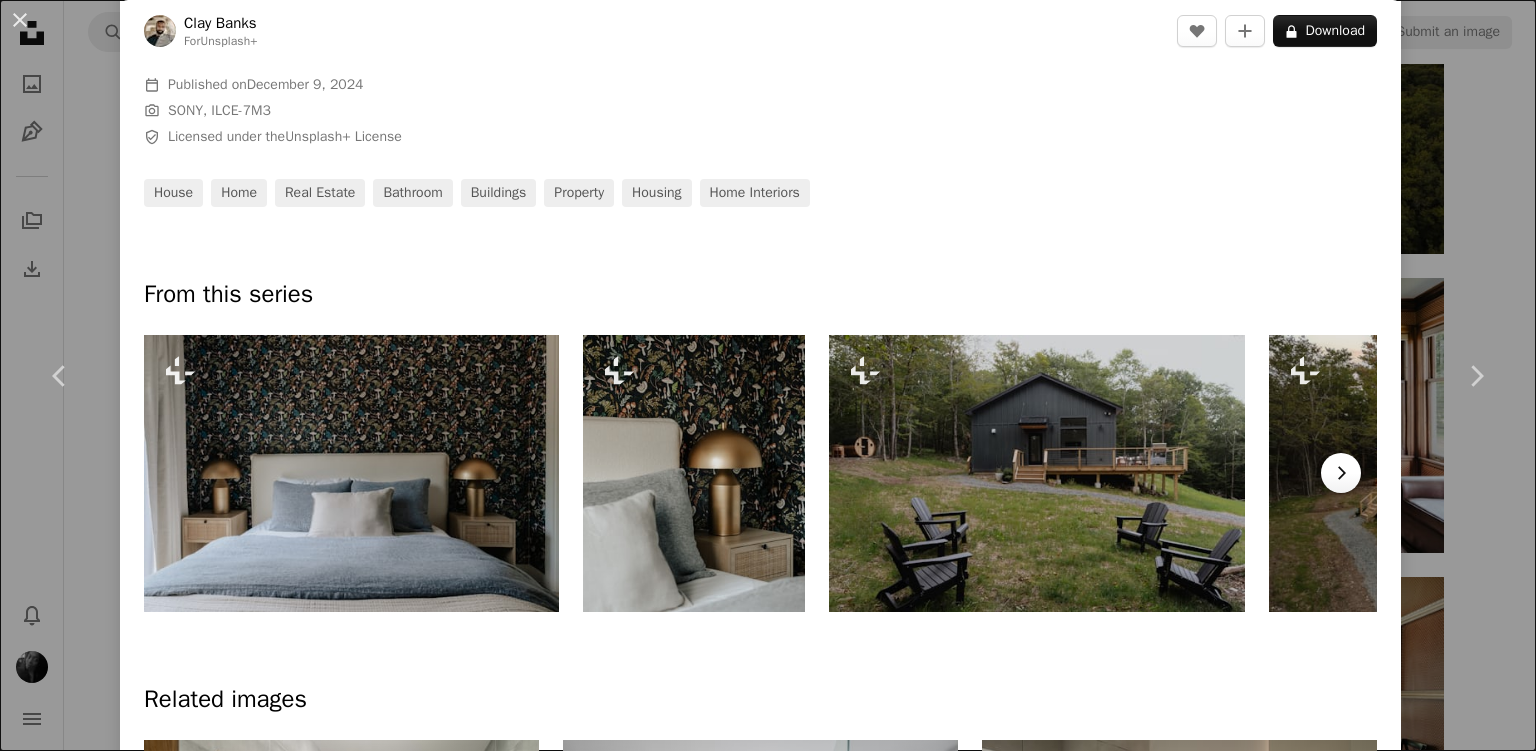 click 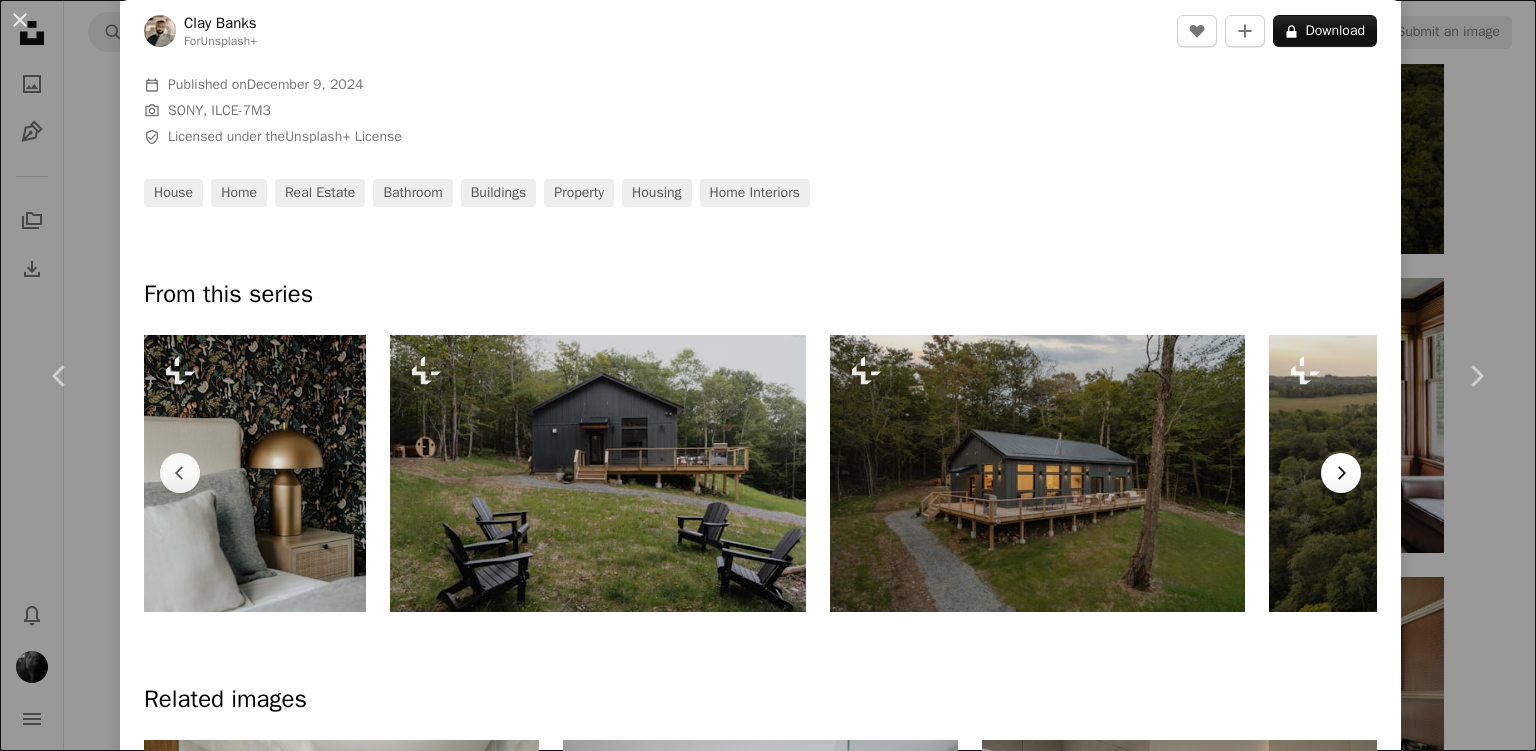 click 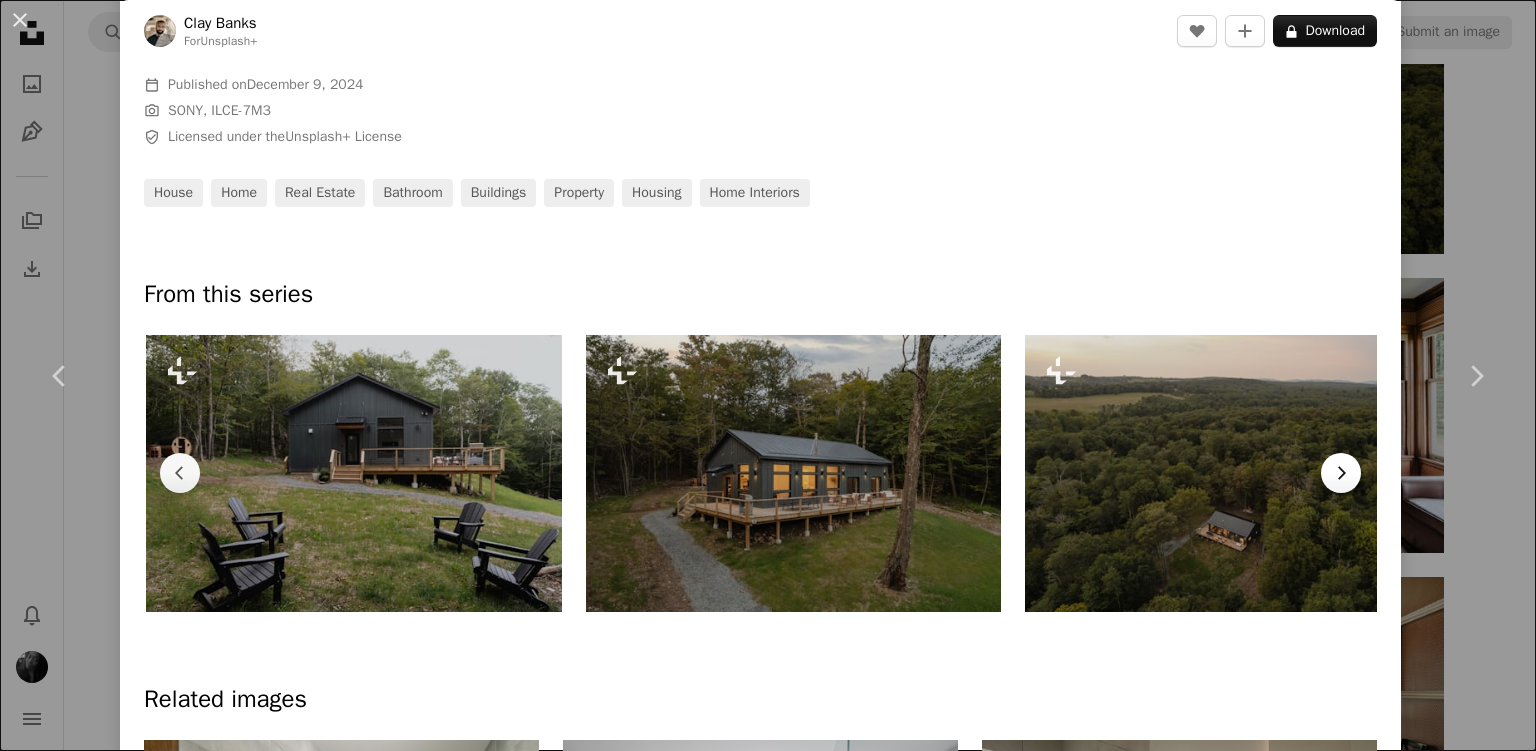 scroll, scrollTop: 0, scrollLeft: 685, axis: horizontal 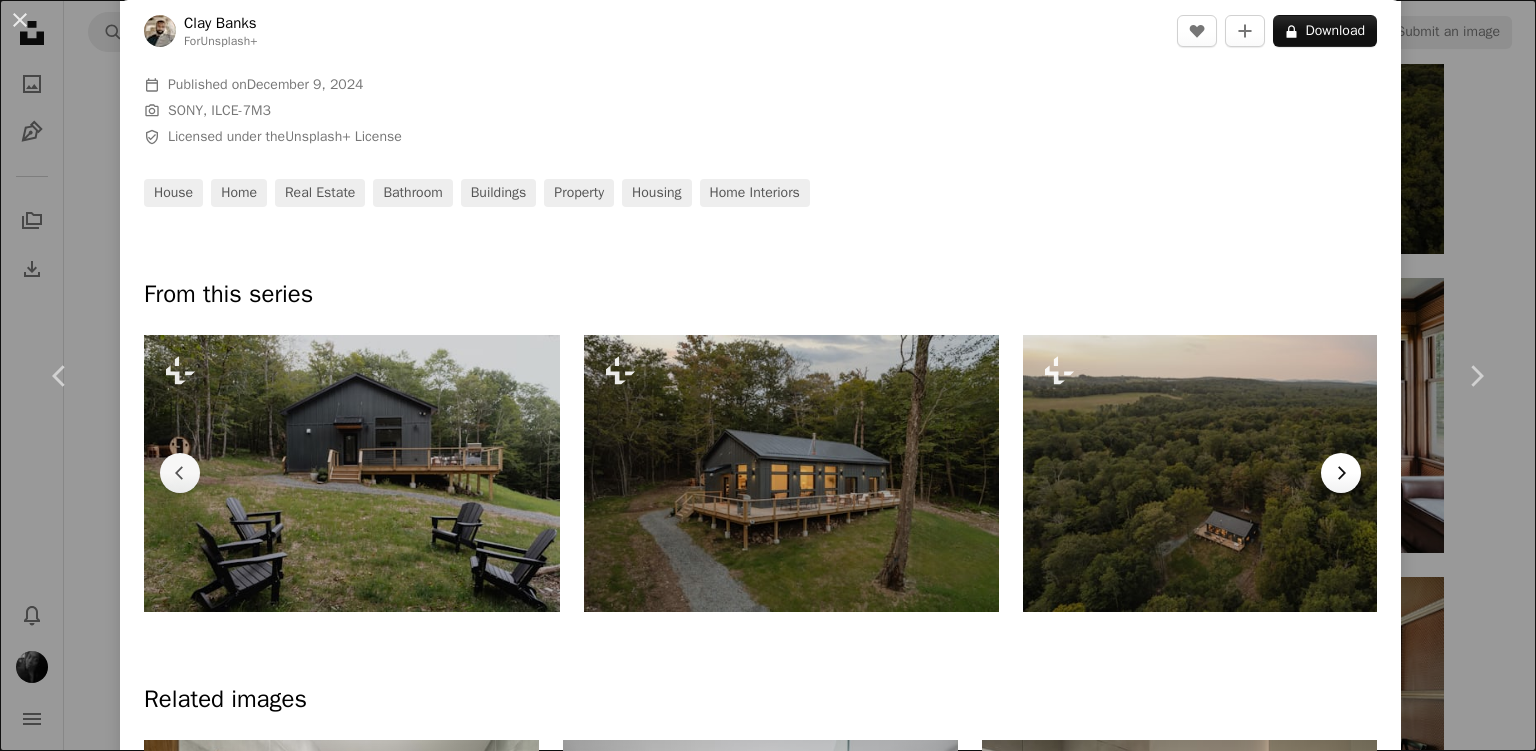 click 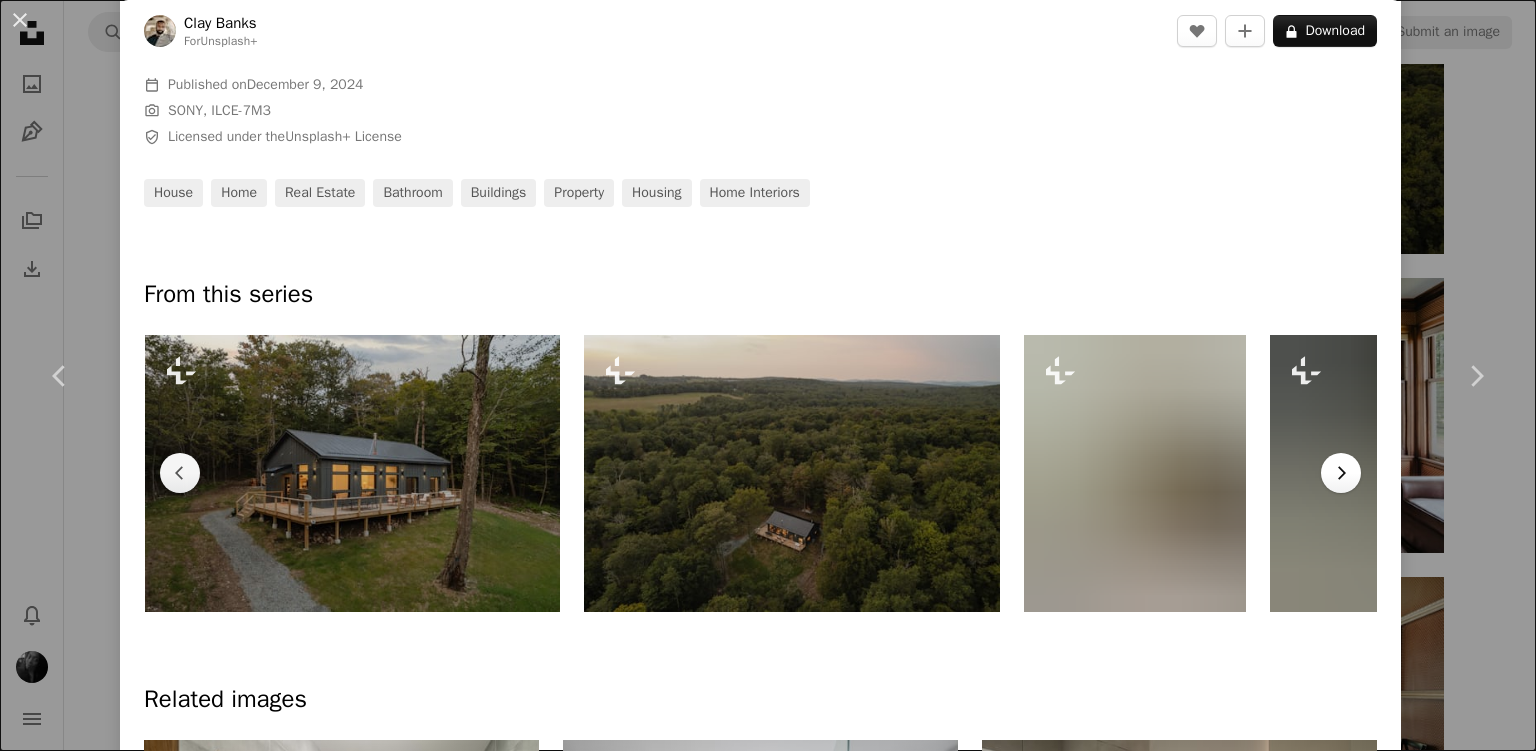 scroll, scrollTop: 0, scrollLeft: 1125, axis: horizontal 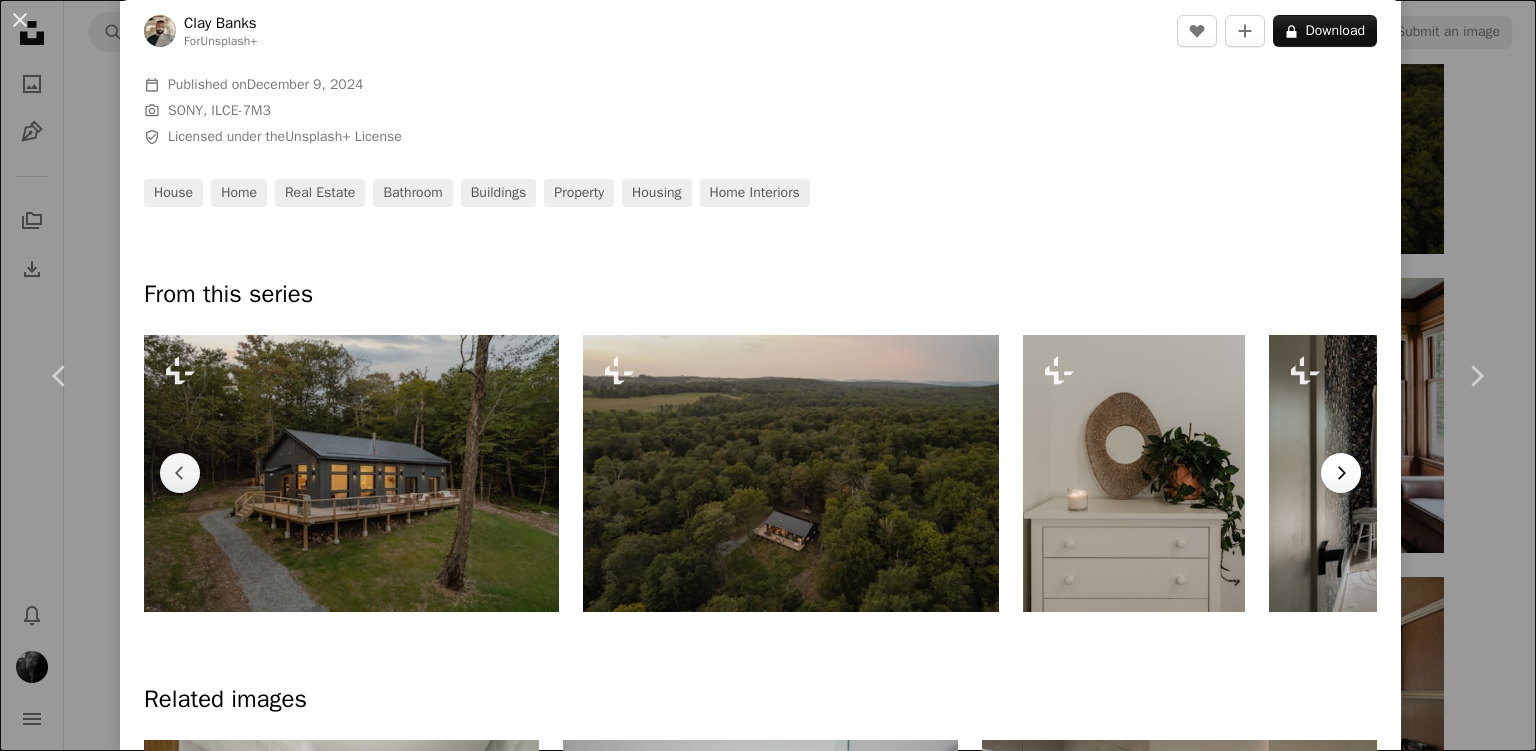click 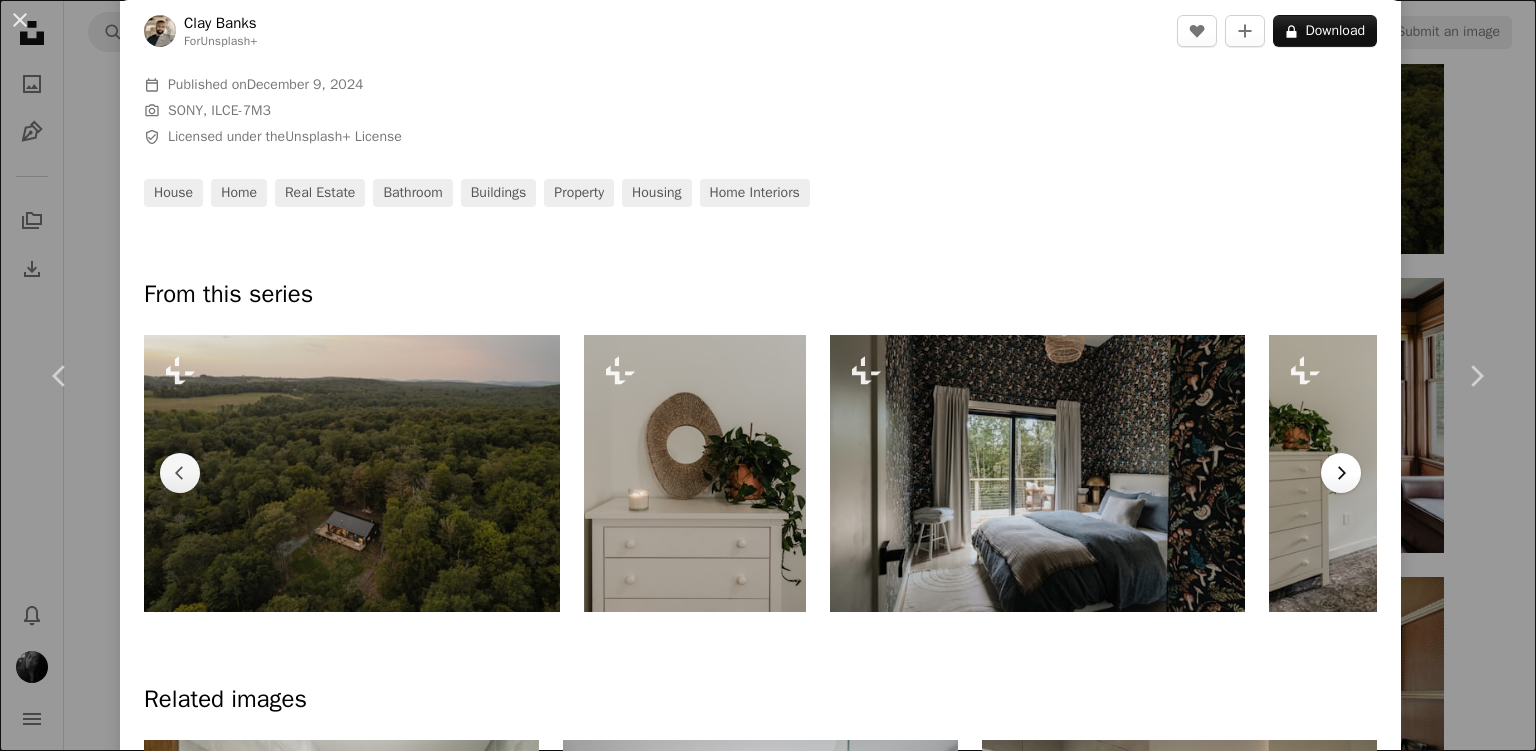 click 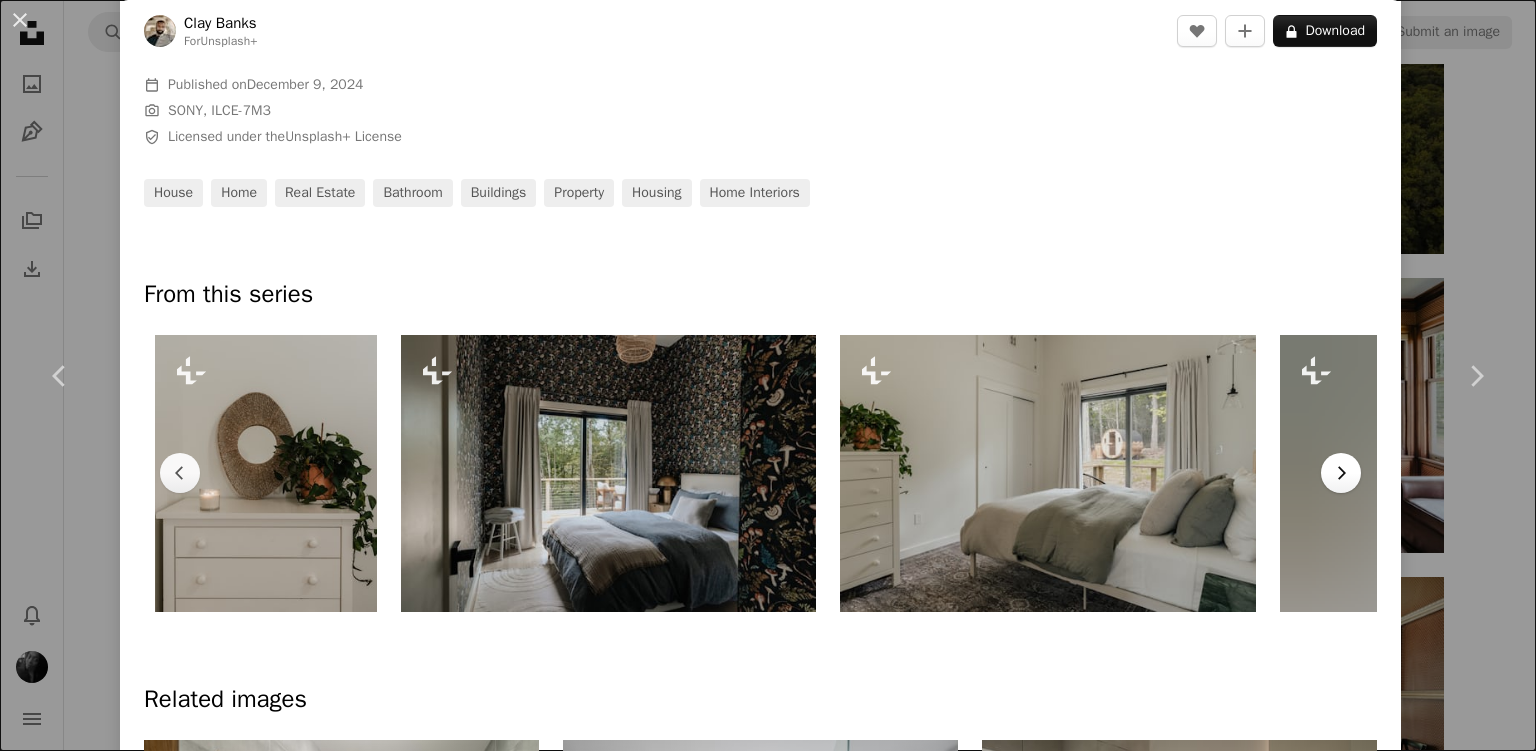 scroll, scrollTop: 0, scrollLeft: 2004, axis: horizontal 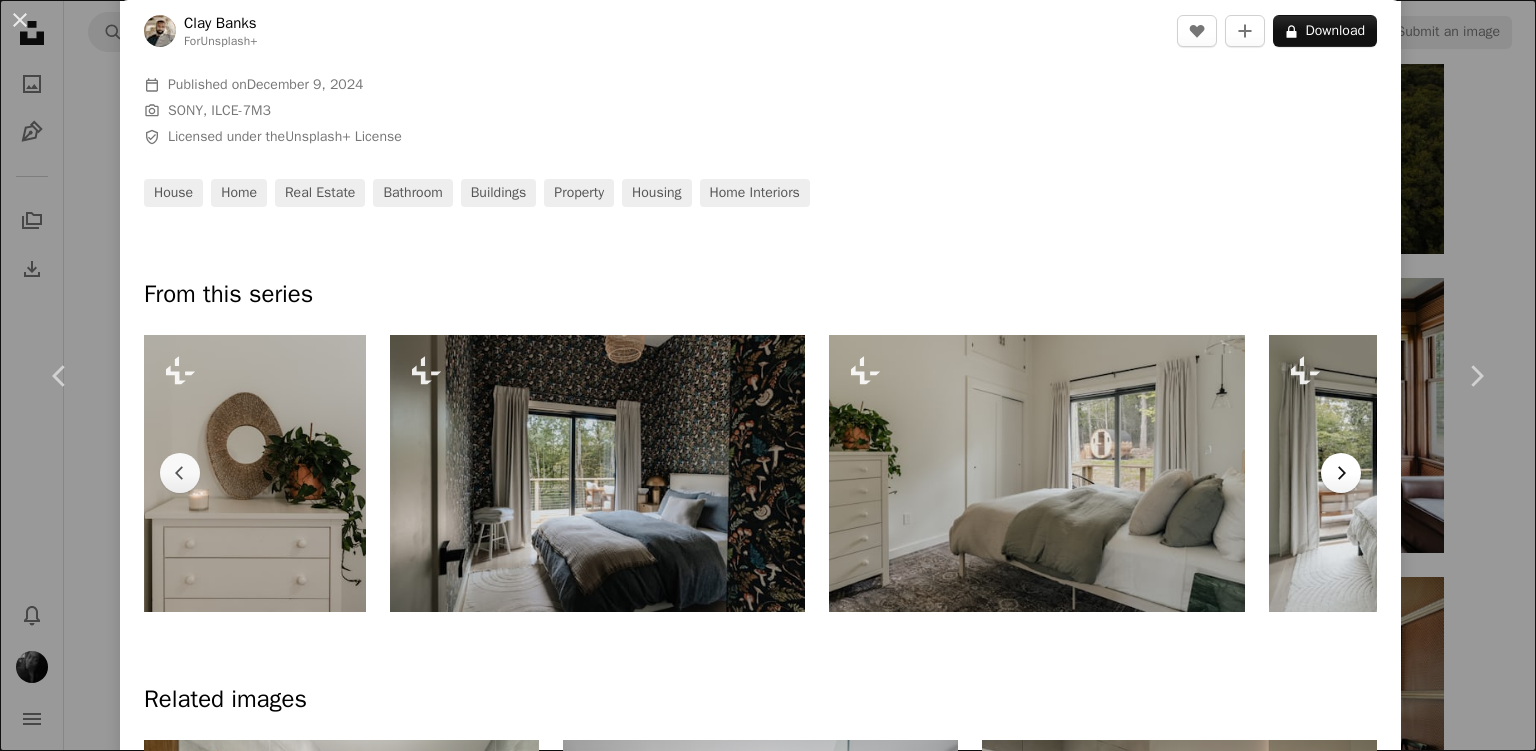 click 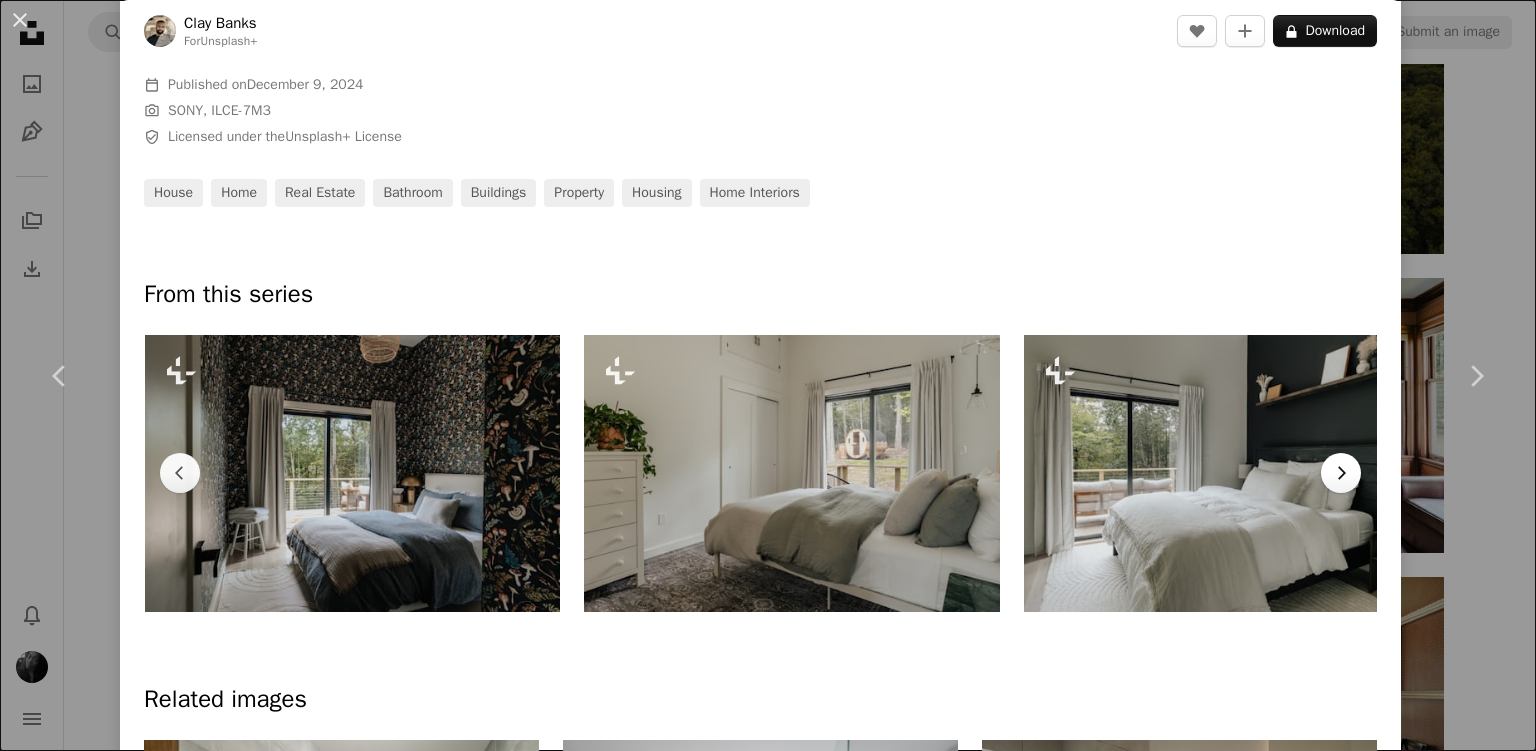 scroll, scrollTop: 0, scrollLeft: 2250, axis: horizontal 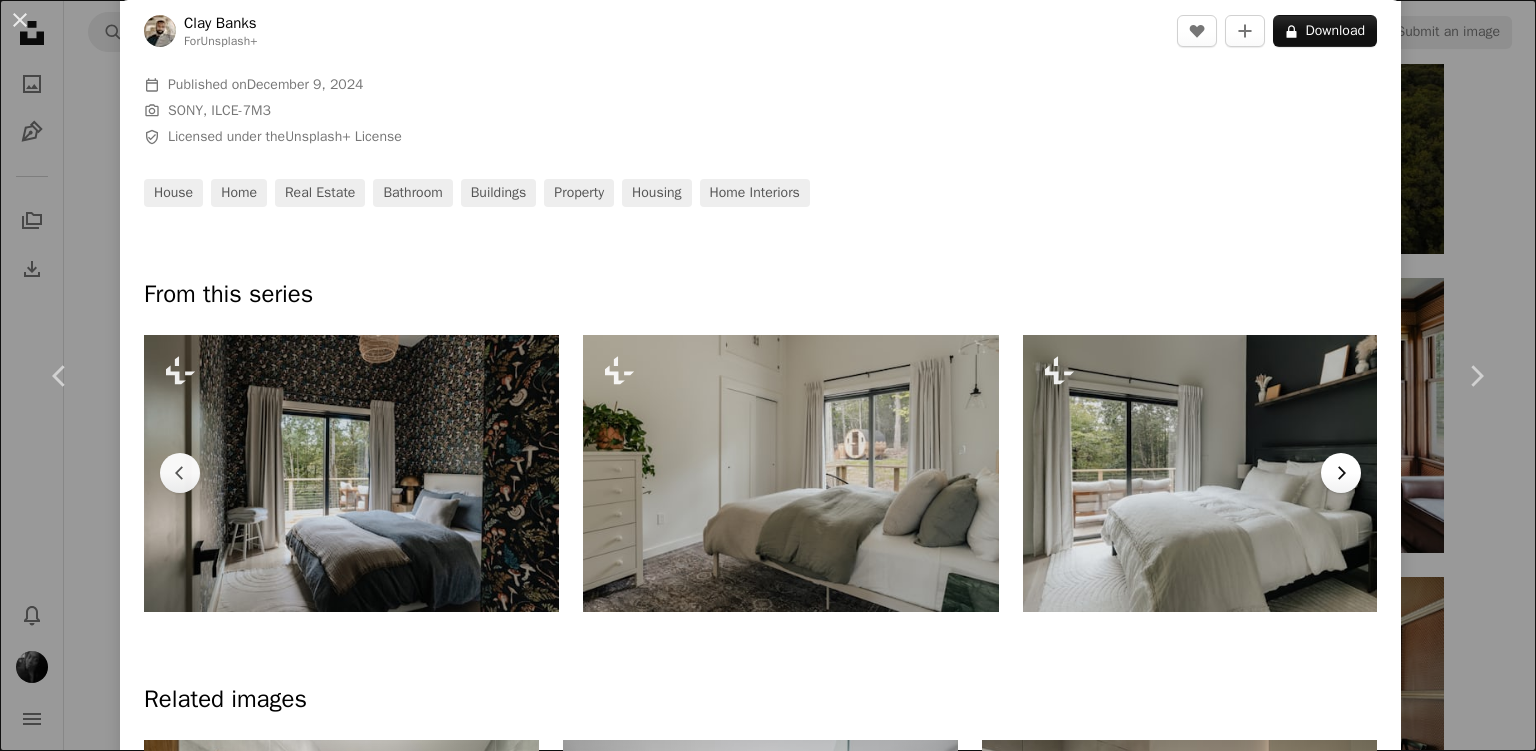 click 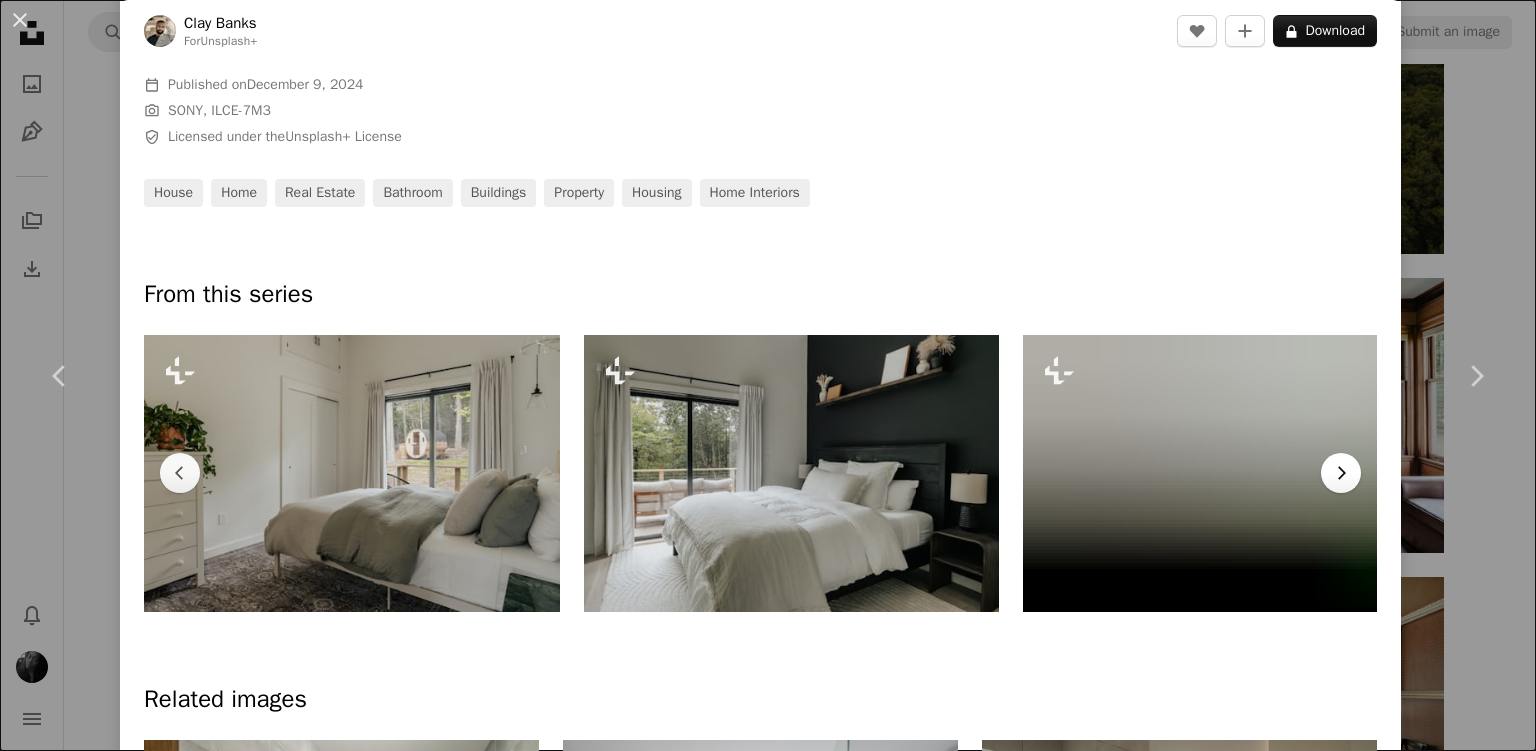 scroll, scrollTop: 0, scrollLeft: 2690, axis: horizontal 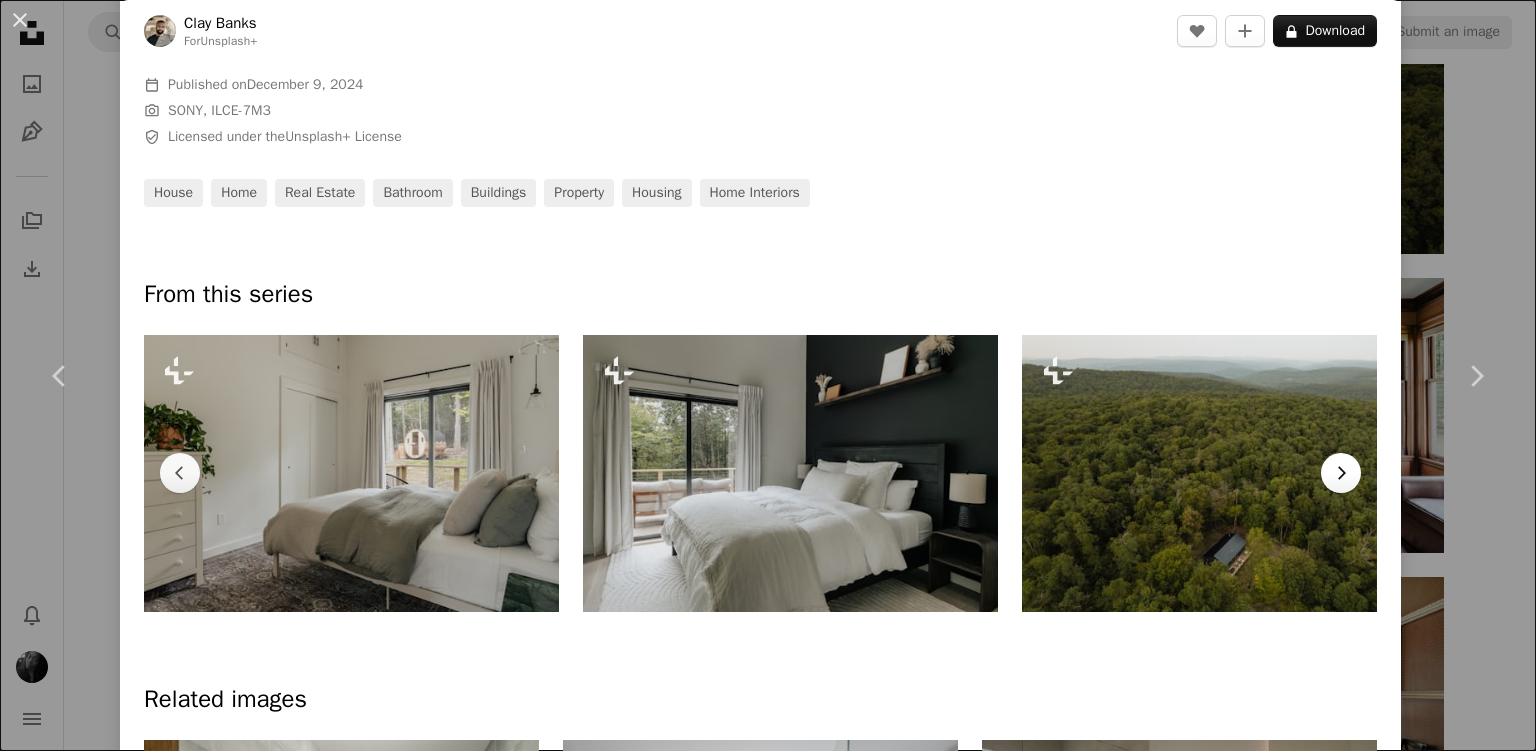 click 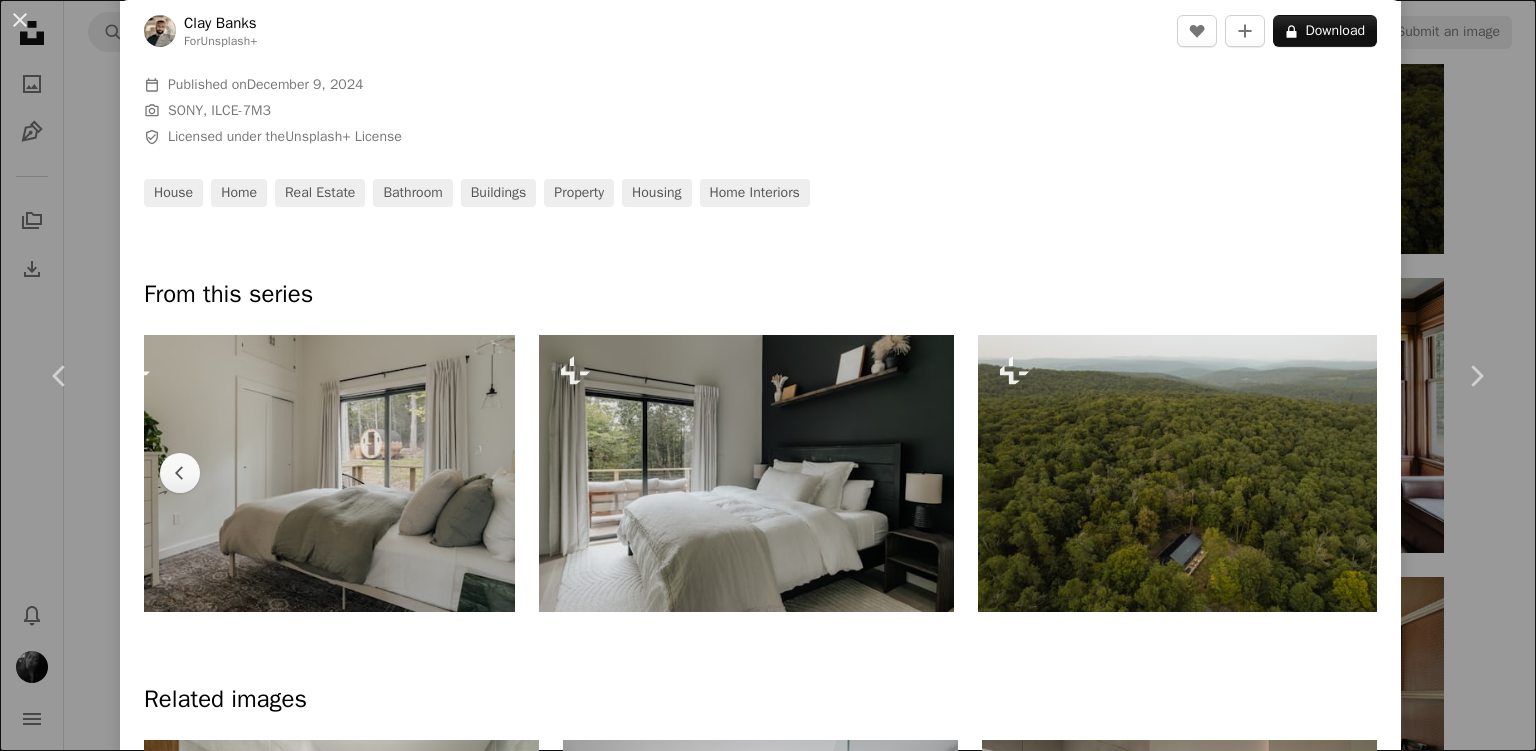 scroll, scrollTop: 0, scrollLeft: 2736, axis: horizontal 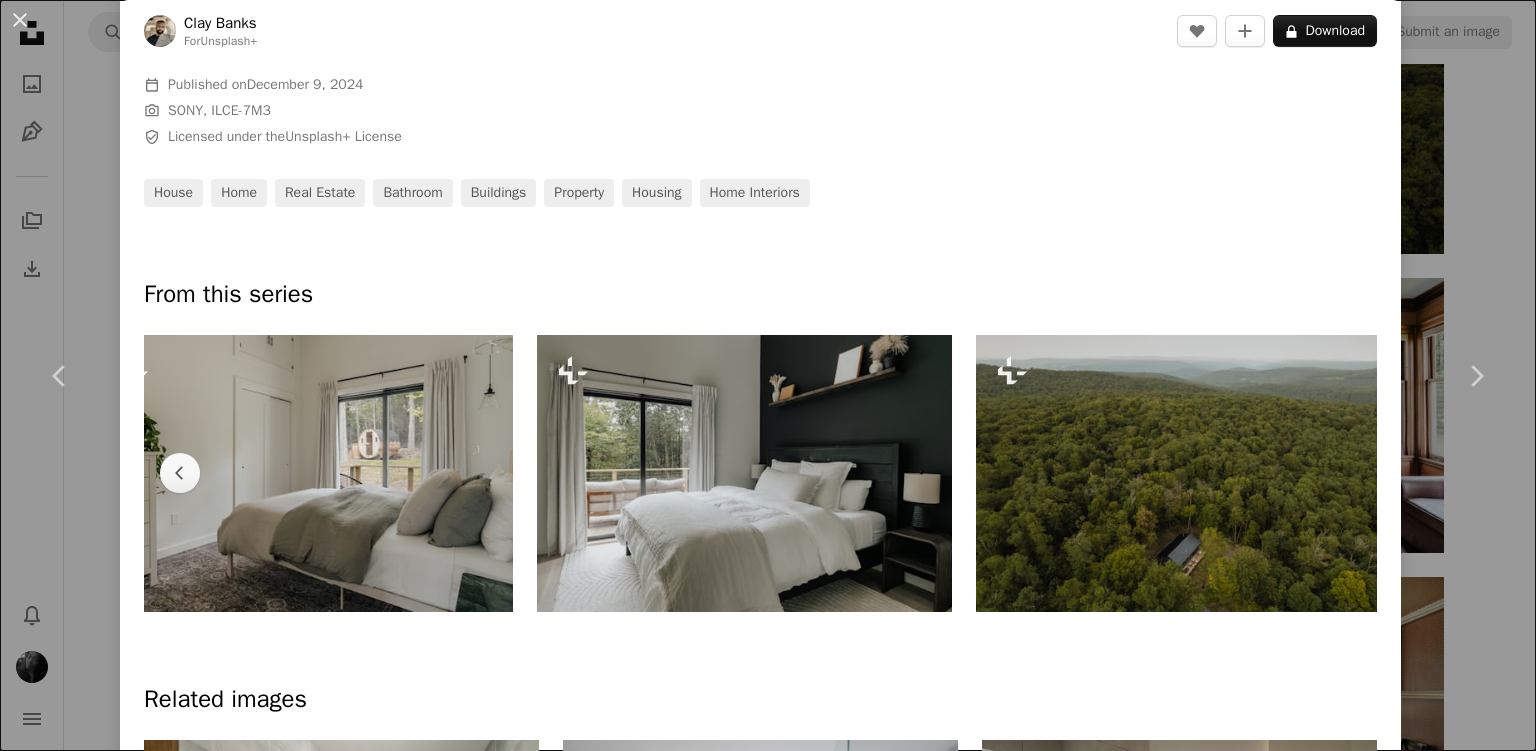 click at bounding box center (1184, 473) 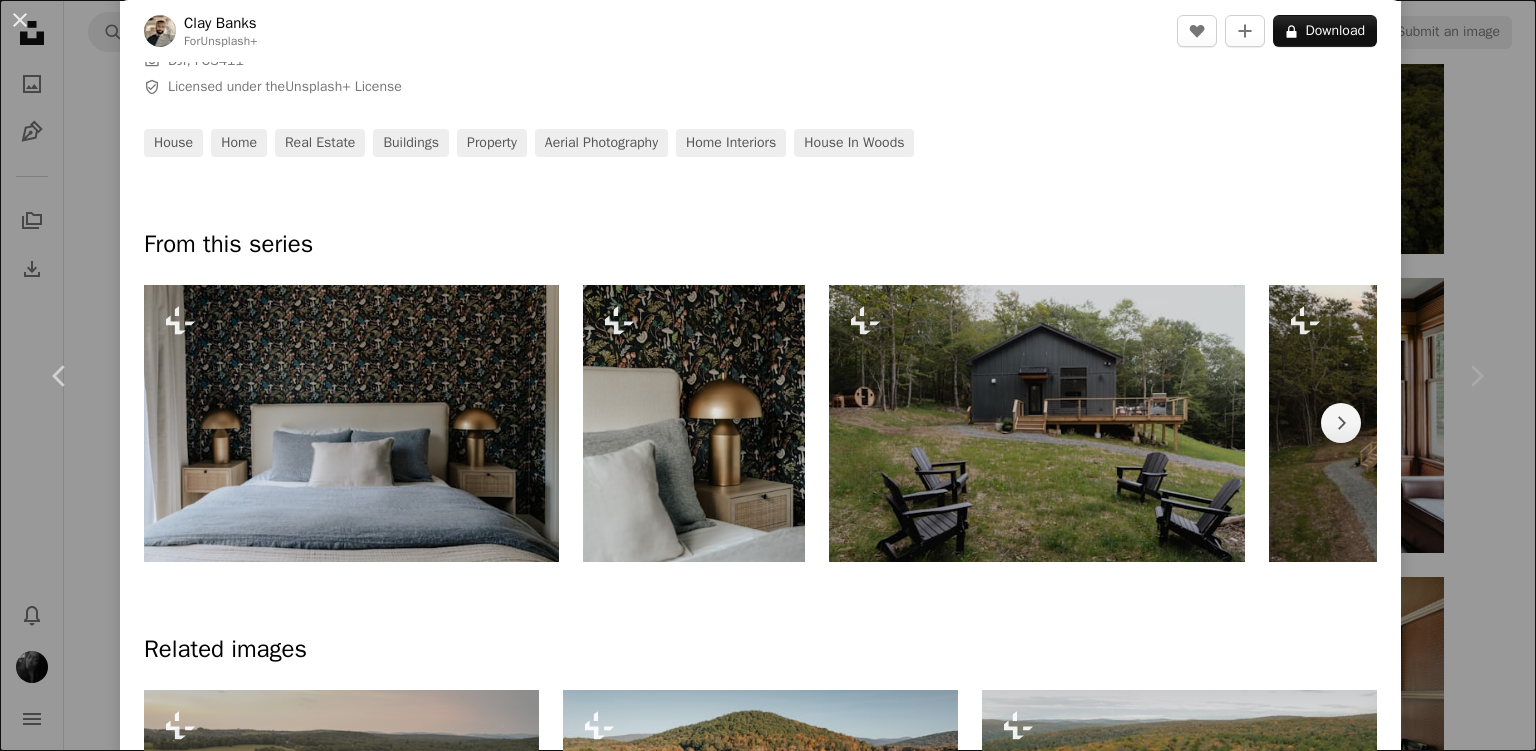 scroll, scrollTop: 729, scrollLeft: 0, axis: vertical 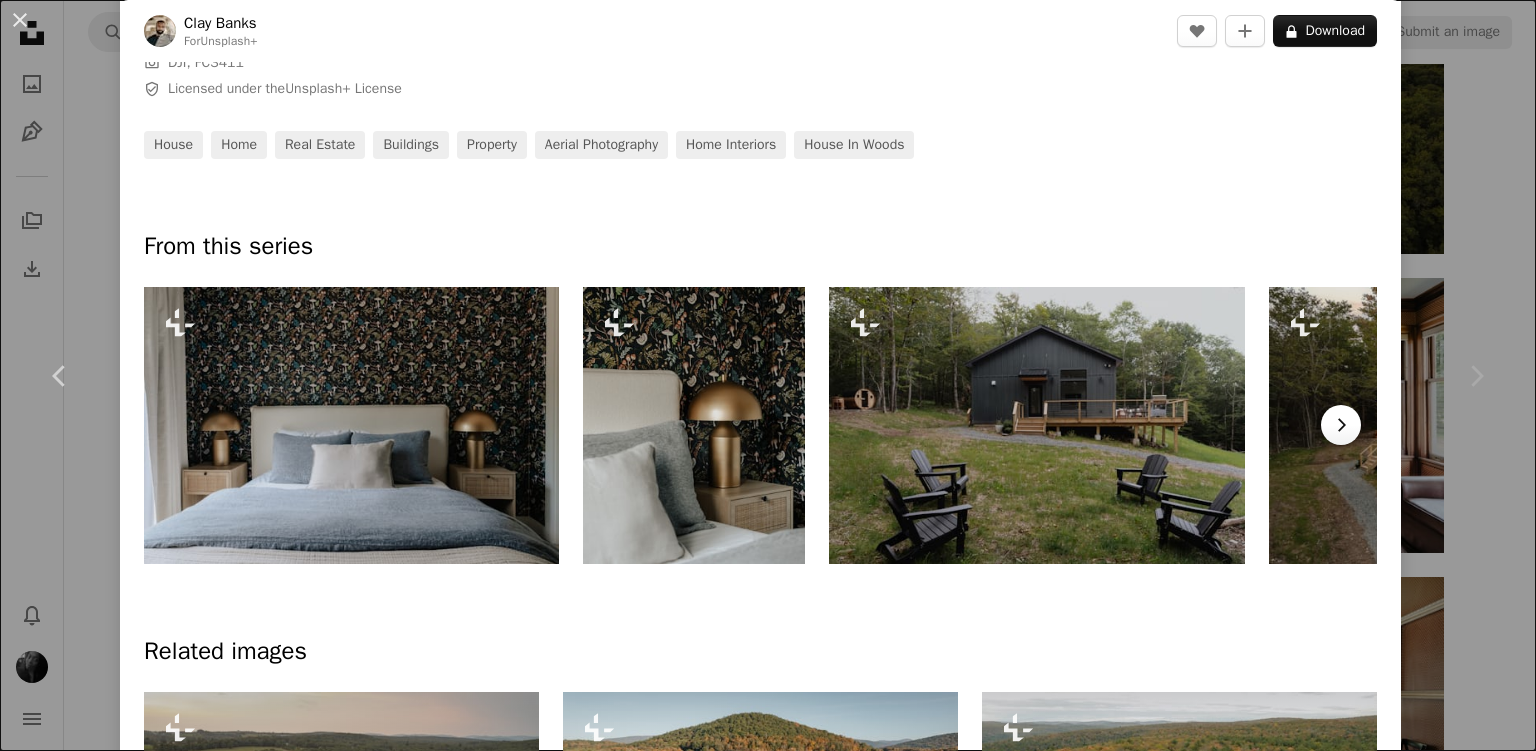 click on "Chevron right" at bounding box center [1341, 425] 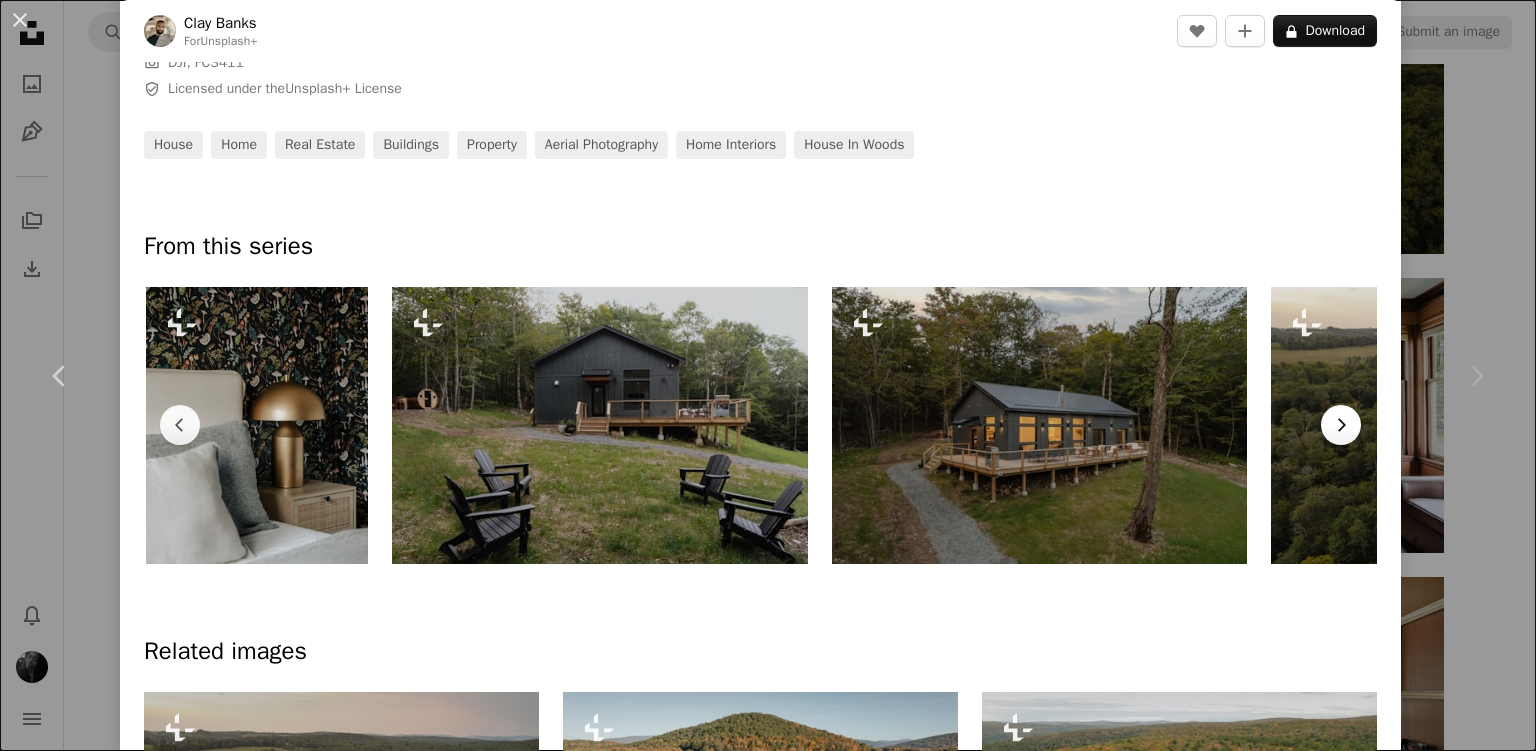scroll, scrollTop: 0, scrollLeft: 439, axis: horizontal 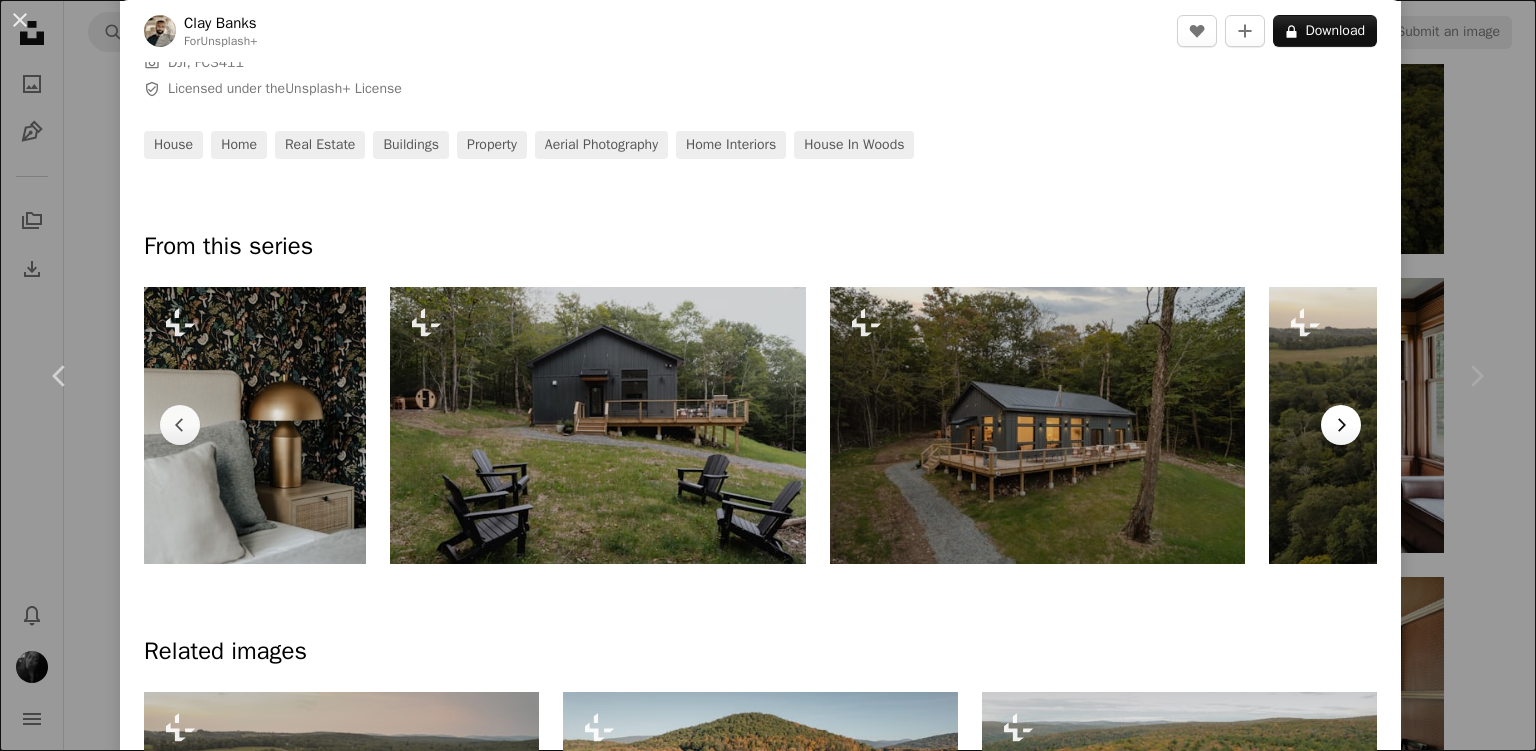 click on "Chevron right" at bounding box center [1341, 425] 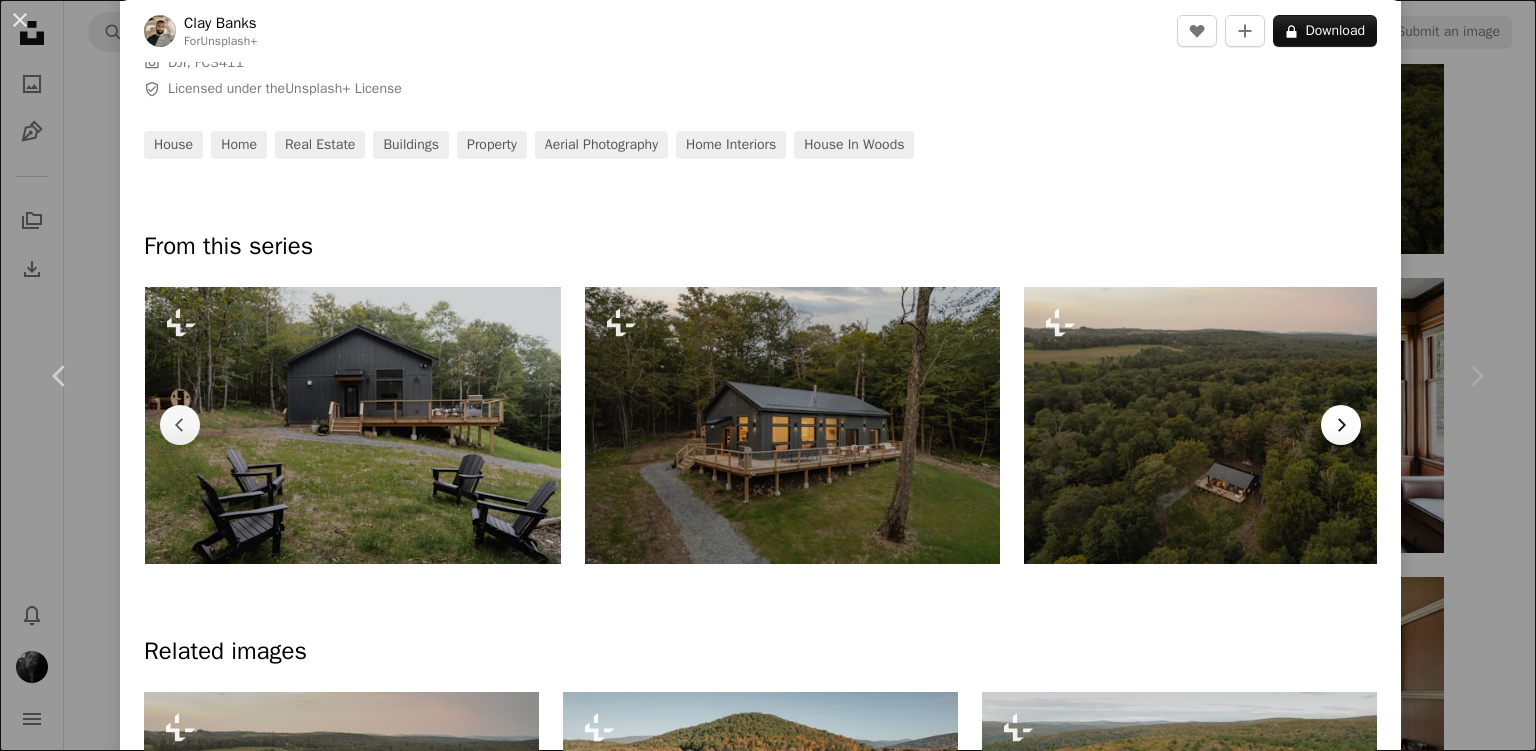 scroll, scrollTop: 0, scrollLeft: 685, axis: horizontal 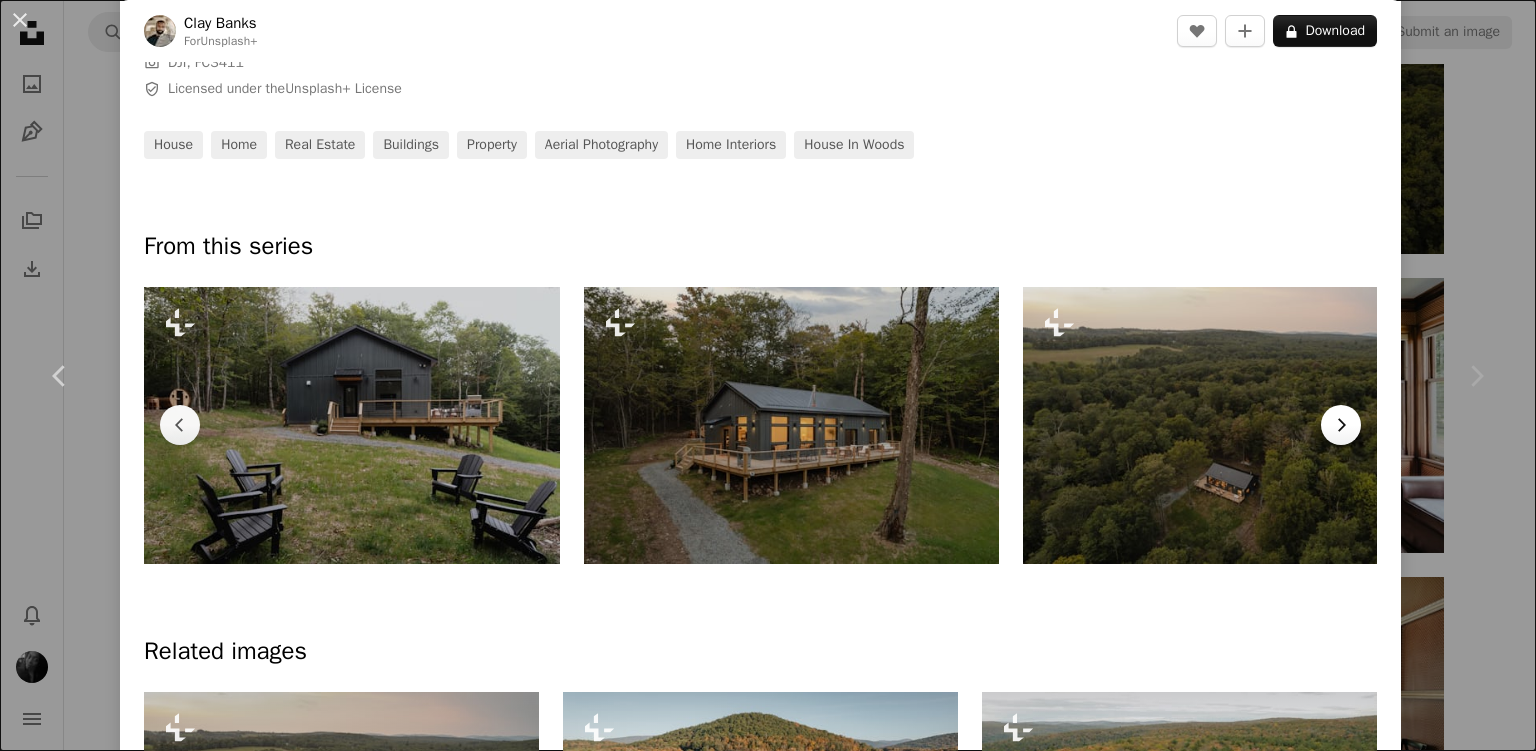 click on "Chevron right" at bounding box center [1341, 425] 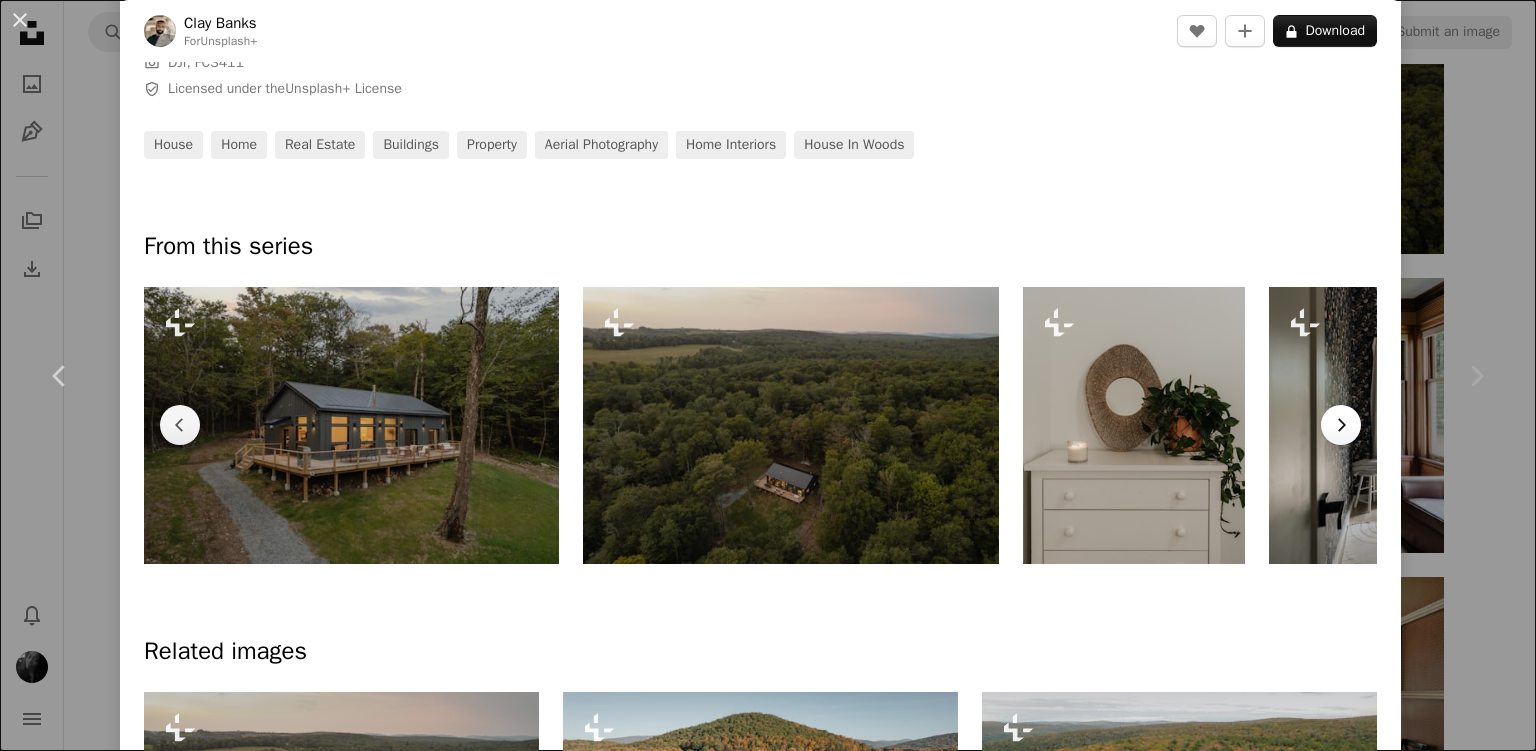 click on "Chevron right" at bounding box center (1341, 425) 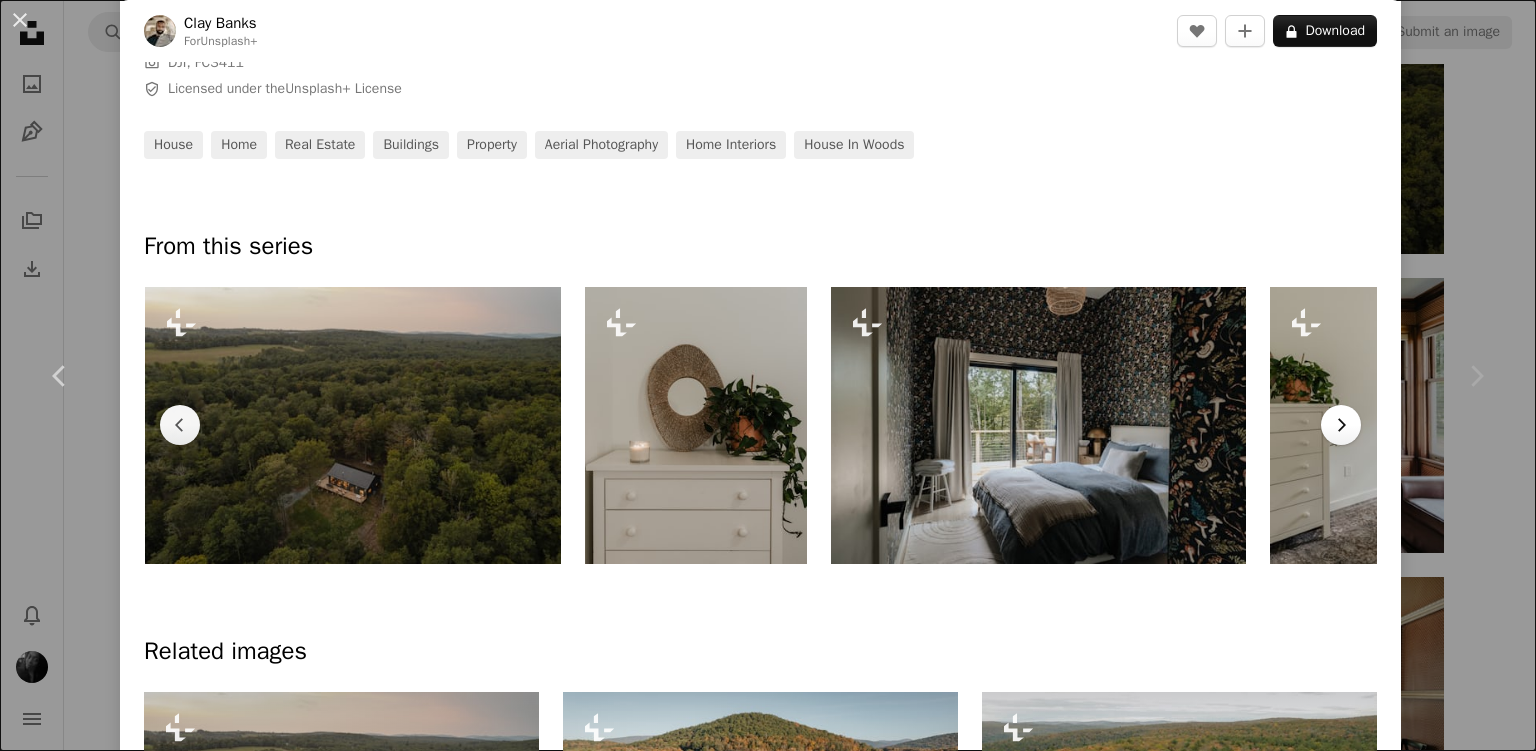 scroll, scrollTop: 0, scrollLeft: 1564, axis: horizontal 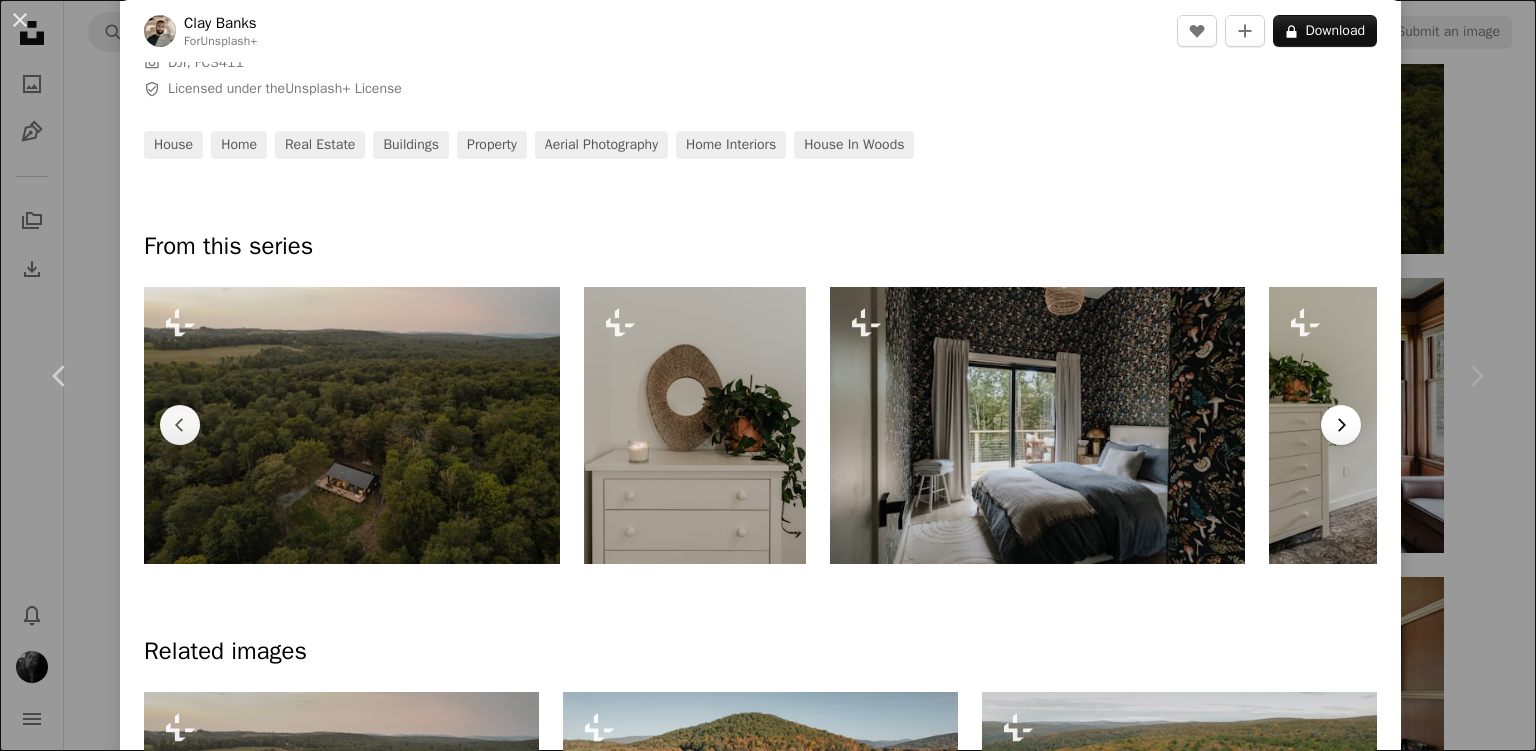 click on "Chevron right" at bounding box center [1341, 425] 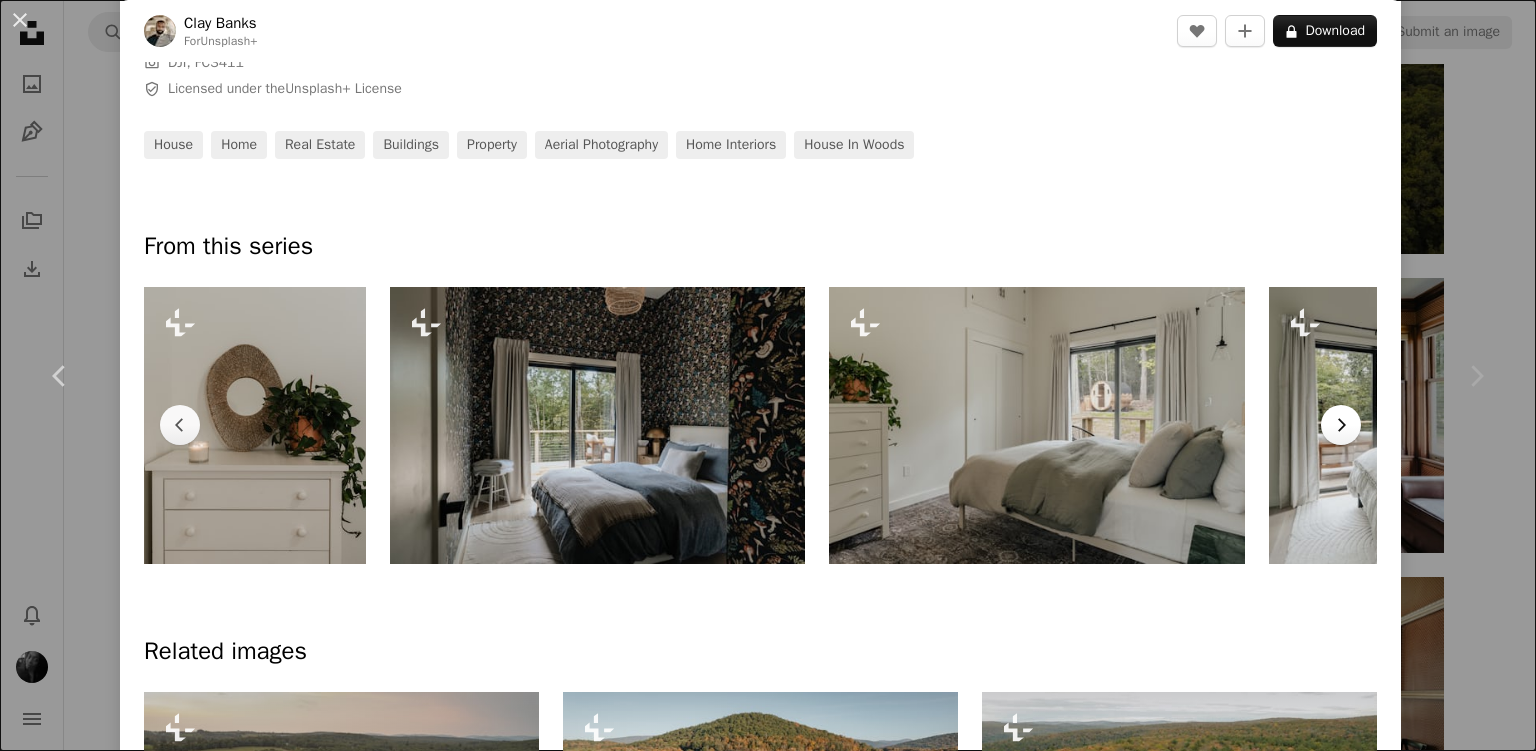 click on "Chevron right" at bounding box center (1341, 425) 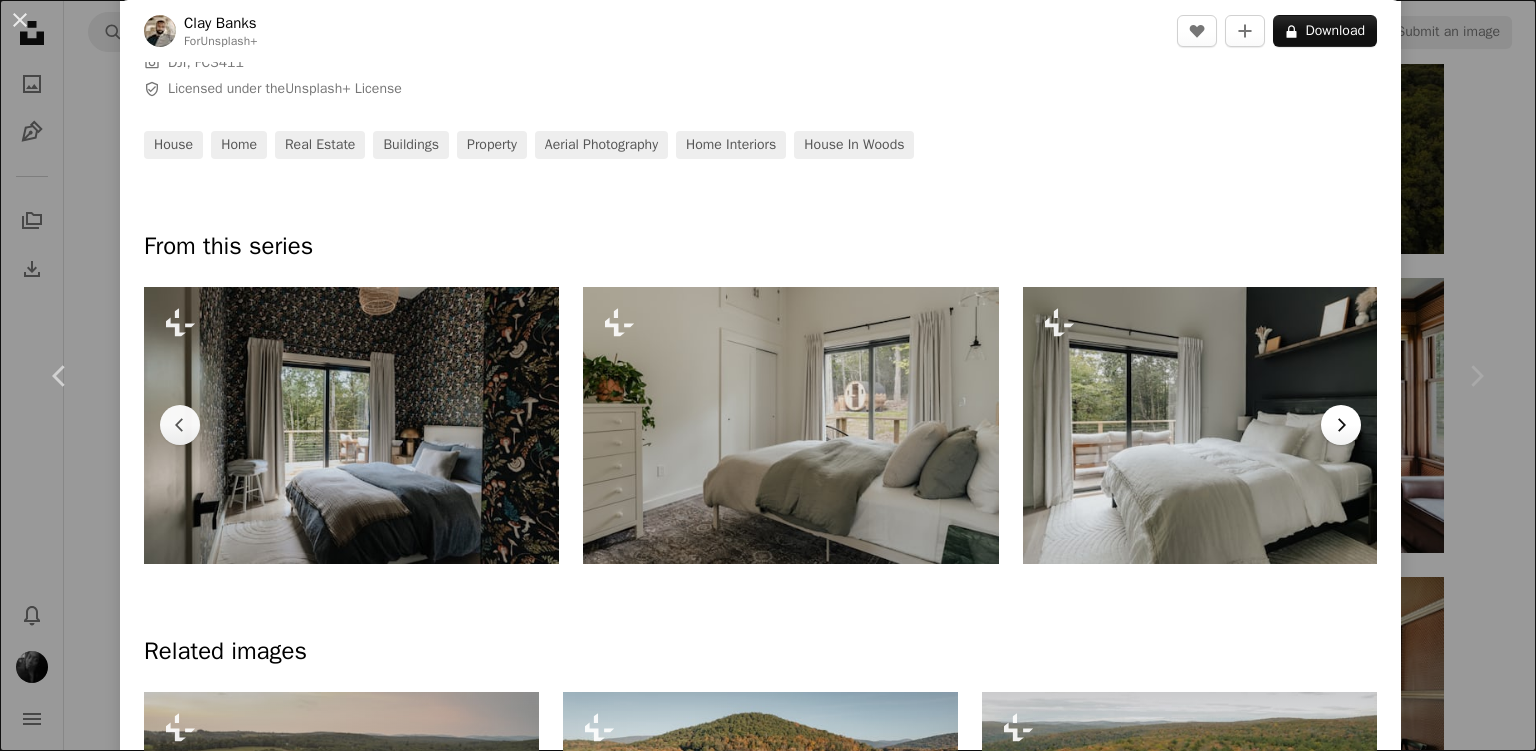 click on "Chevron right" at bounding box center [1341, 425] 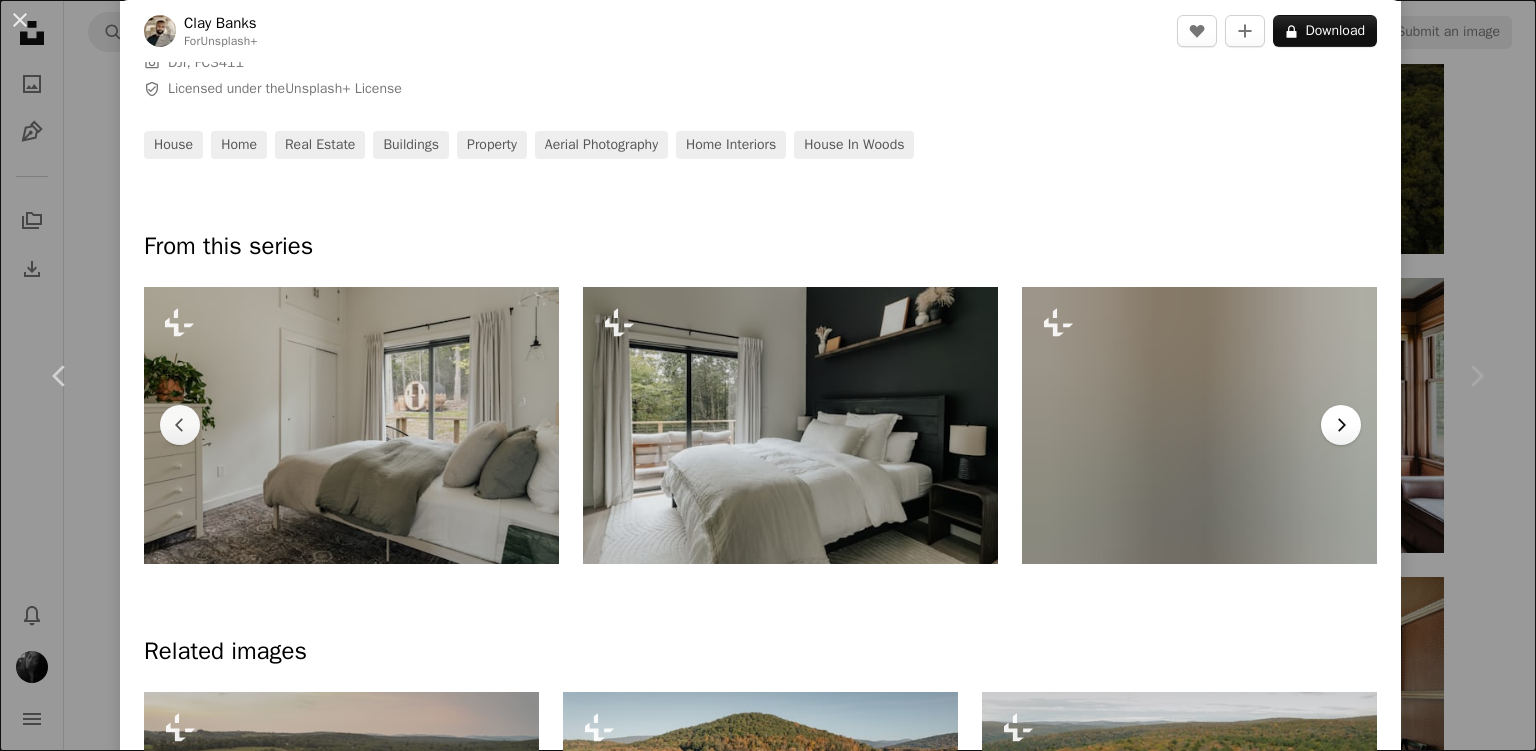 click on "Chevron right" at bounding box center (1341, 425) 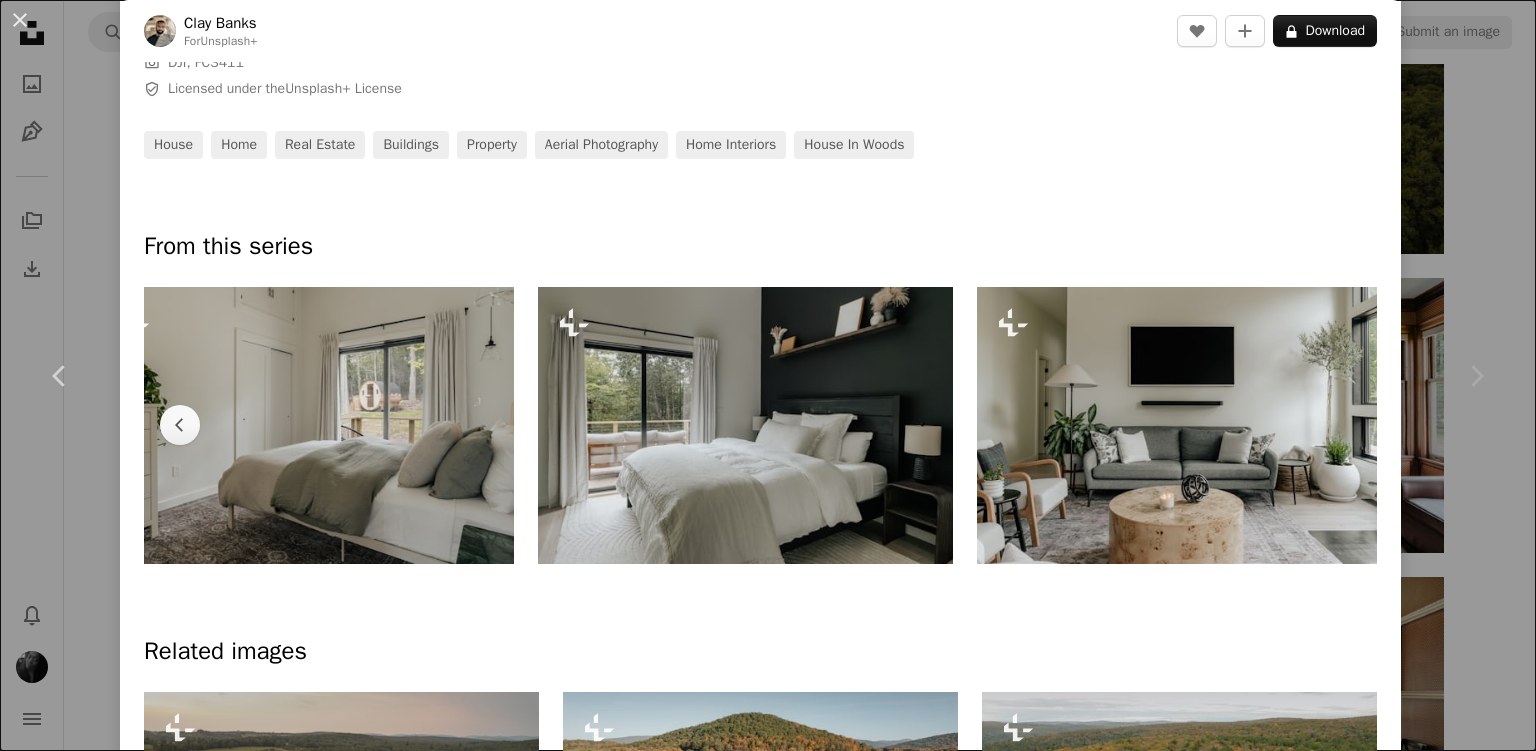 scroll, scrollTop: 0, scrollLeft: 2736, axis: horizontal 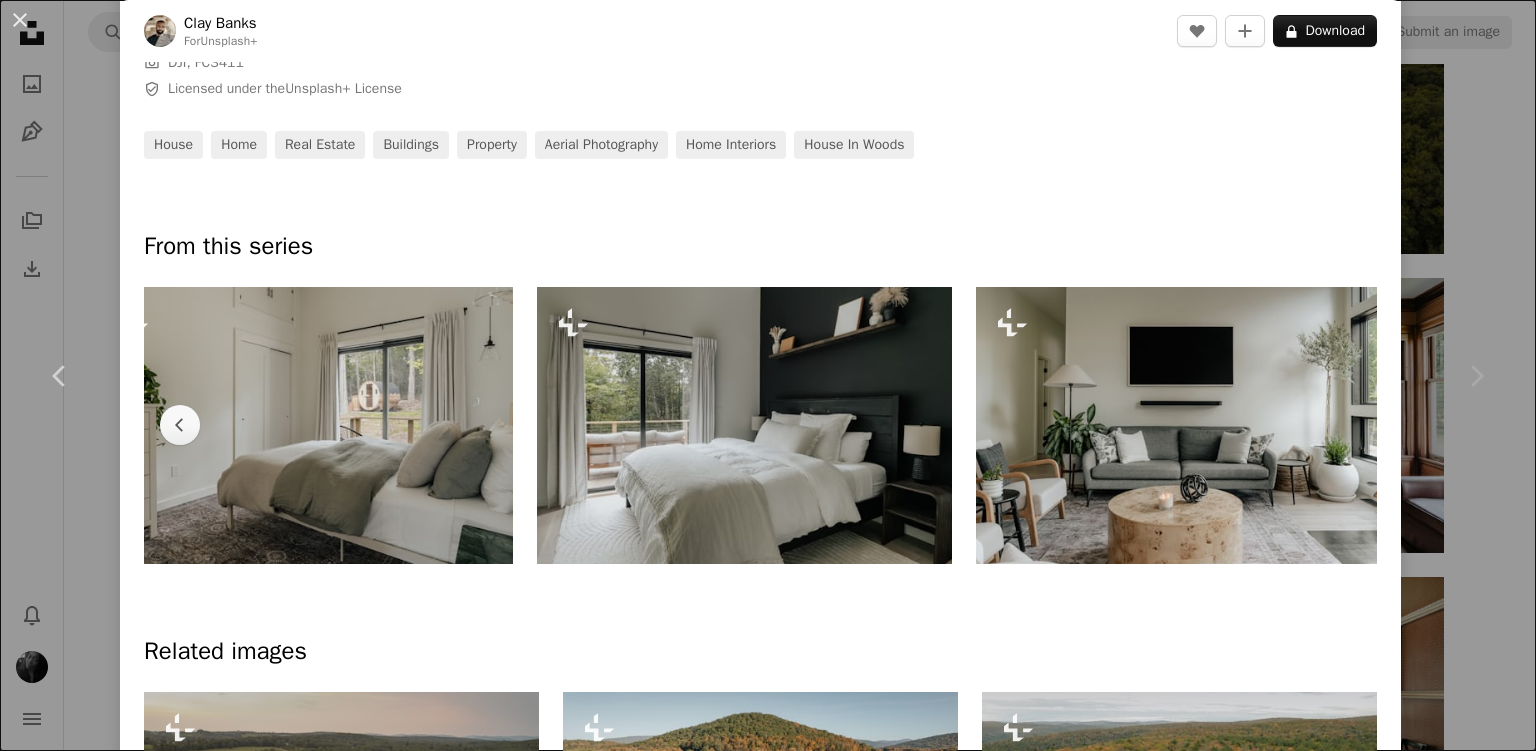 click at bounding box center (1184, 425) 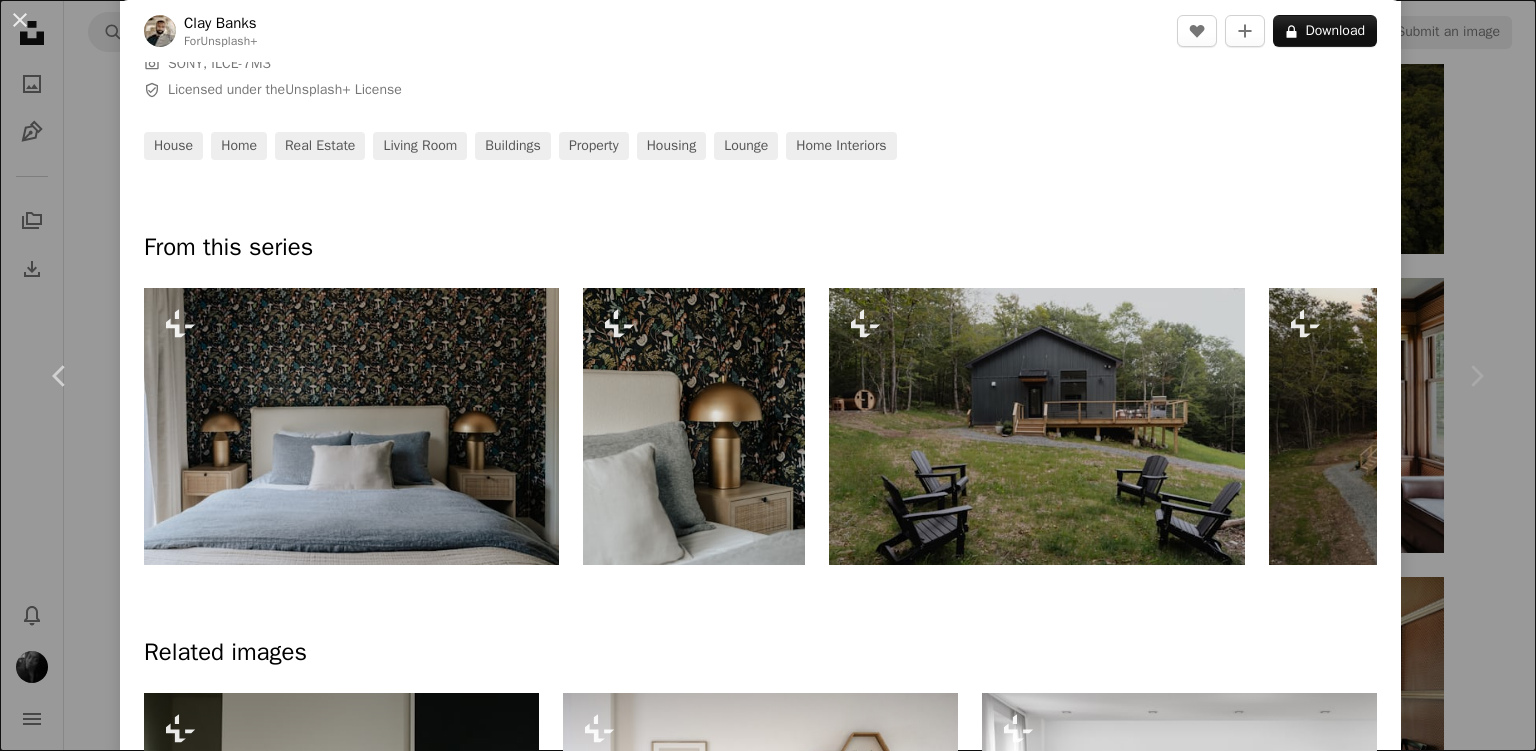 scroll, scrollTop: 0, scrollLeft: 0, axis: both 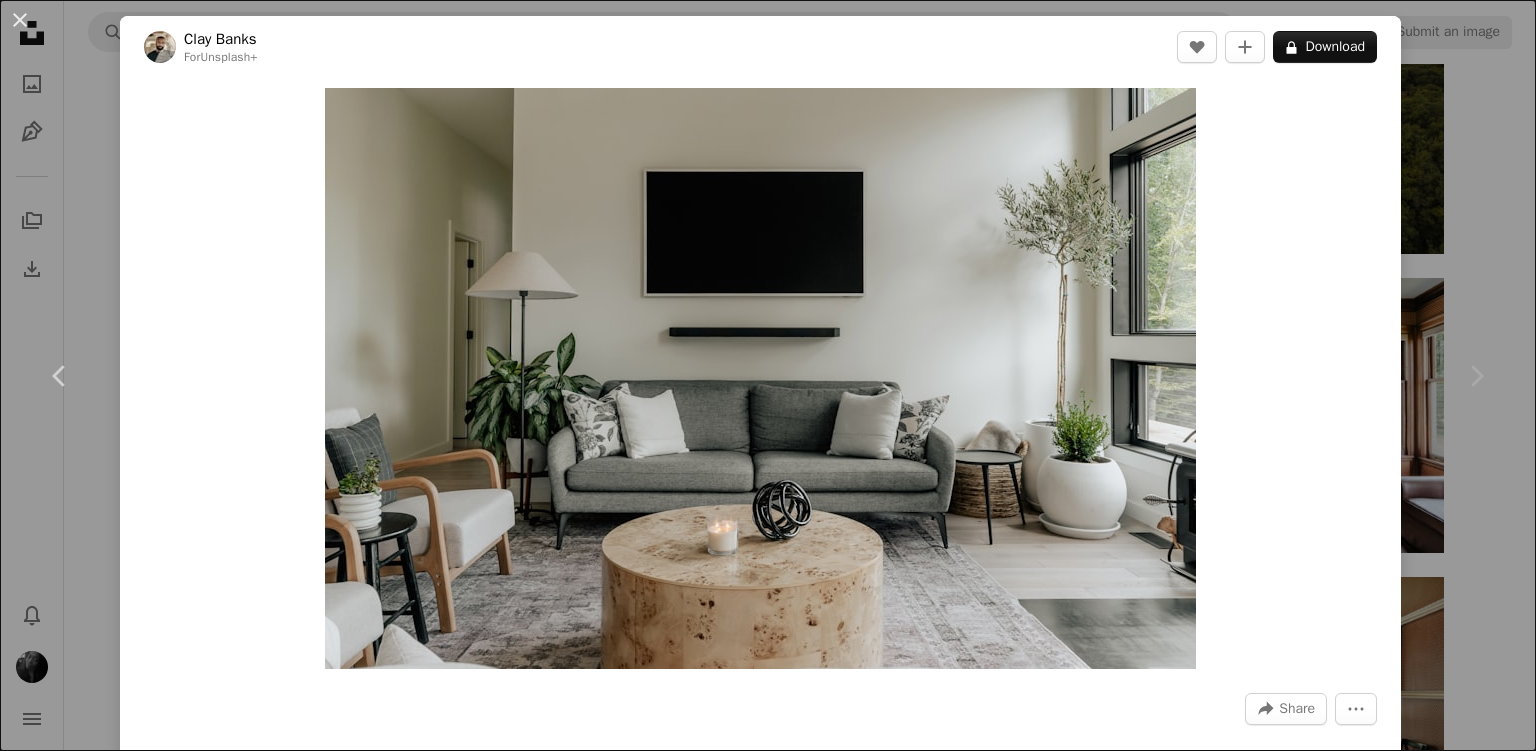 click on "An X shape Chevron left Chevron right Clay Banks For Unsplash+ A heart A plus sign A lock Download Zoom in A forward-right arrow Share More Actions Calendar outlined Published on December 9, 2024 Camera DJI, FC3411 Safety Licensed under the Unsplash+ License house home real estate buildings housing deck home interiors house in woods From this series Chevron left Chevron right Plus sign for Unsplash+ Plus sign for Unsplash+ Plus sign for Unsplash+ Plus sign for Unsplash+ Plus sign for Unsplash+ Plus sign for Unsplash+ Plus sign for Unsplash+ Plus sign for Unsplash+ Plus sign for Unsplash+ Plus sign for Unsplash+ Related images Plus sign for Unsplash+ A heart A plus sign Clay Banks For Unsplash+ A lock Download Plus sign for Unsplash+ A heart A plus sign Planet Volumes For Unsplash+ A lock Download Plus sign for Unsplash+ A heart A plus sign Getty Images For Unsplash+ A lock Download Plus sign for Unsplash+ A heart A plus sign Getty Images For Unsplash+ A lock Download Plus sign for Unsplash+ A heart For" at bounding box center (768, 375) 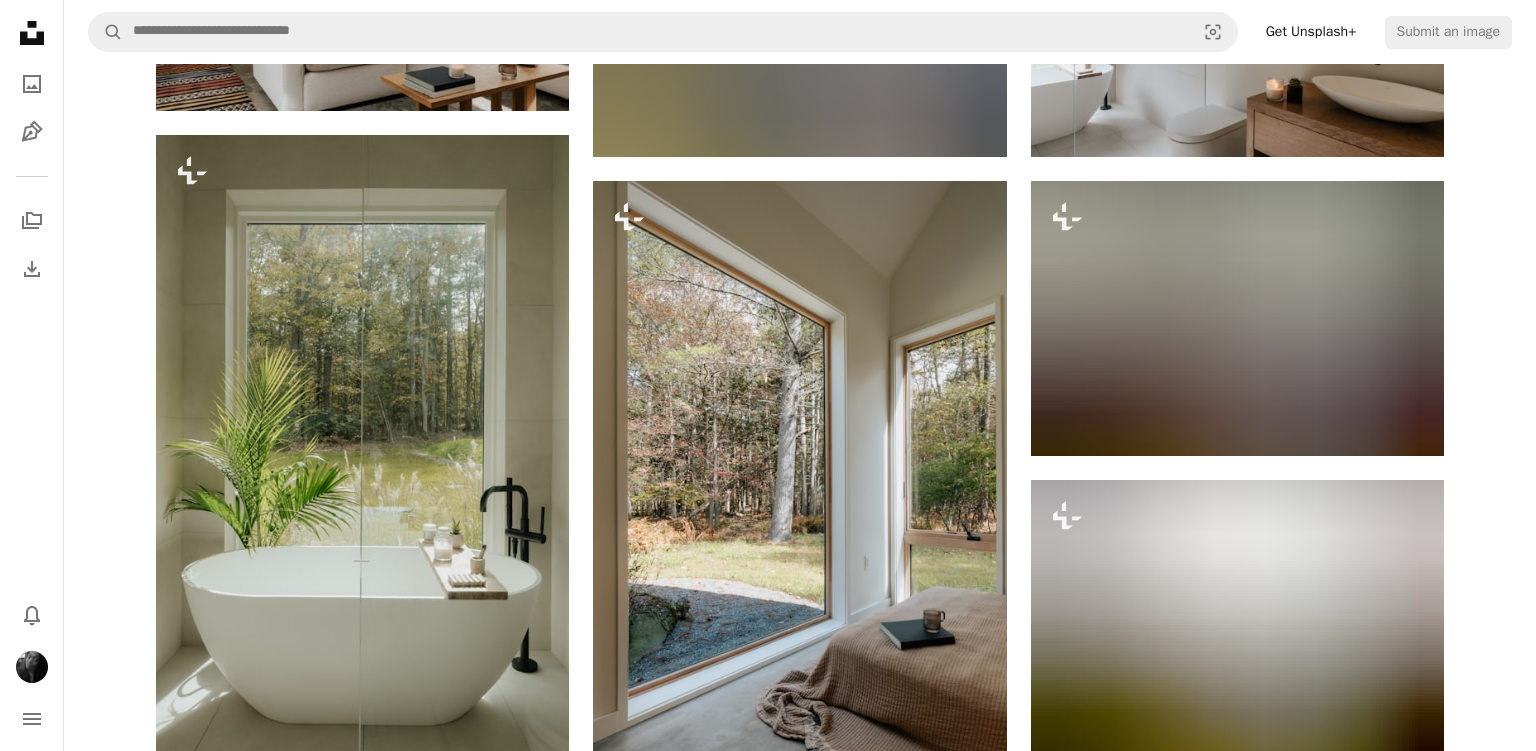 scroll, scrollTop: 5689, scrollLeft: 0, axis: vertical 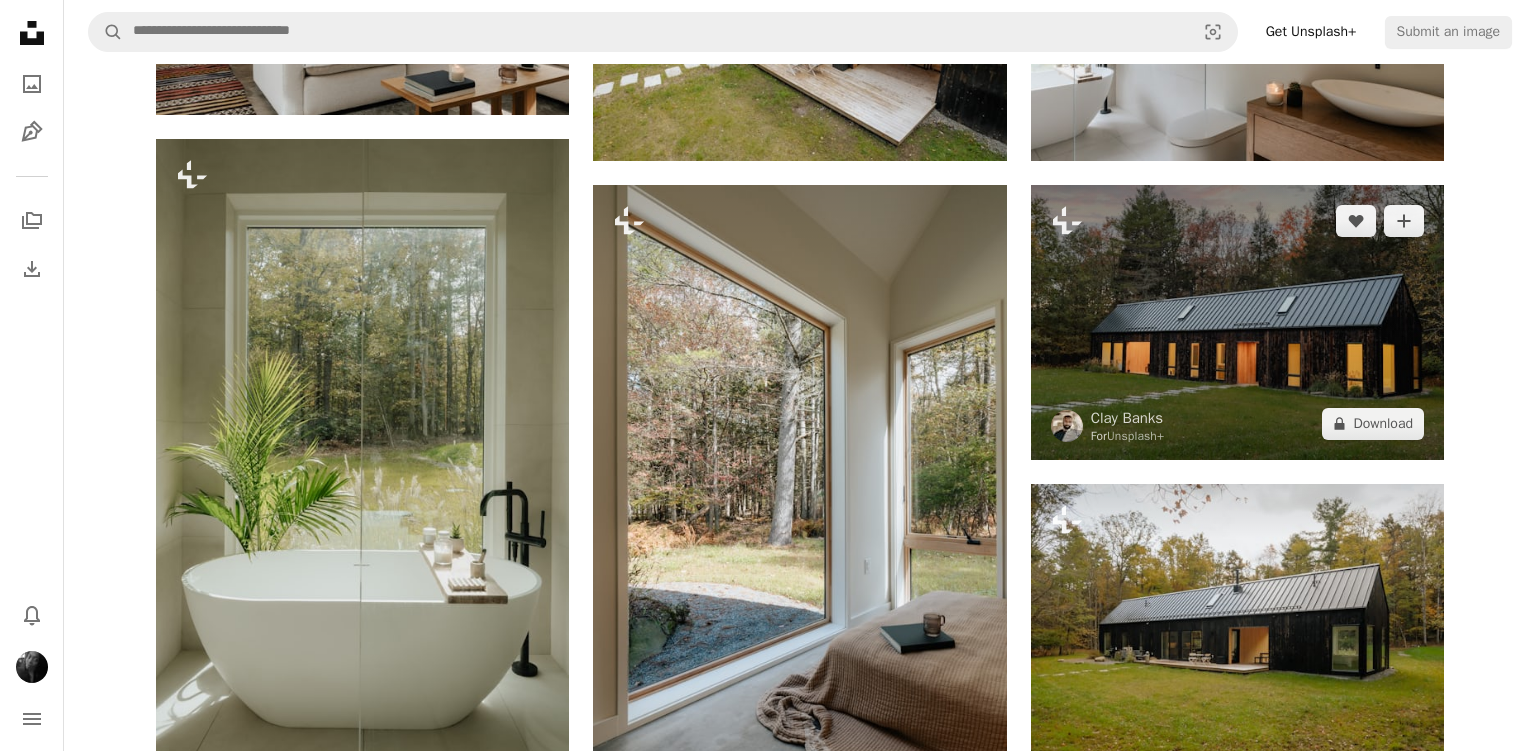 click at bounding box center [1237, 322] 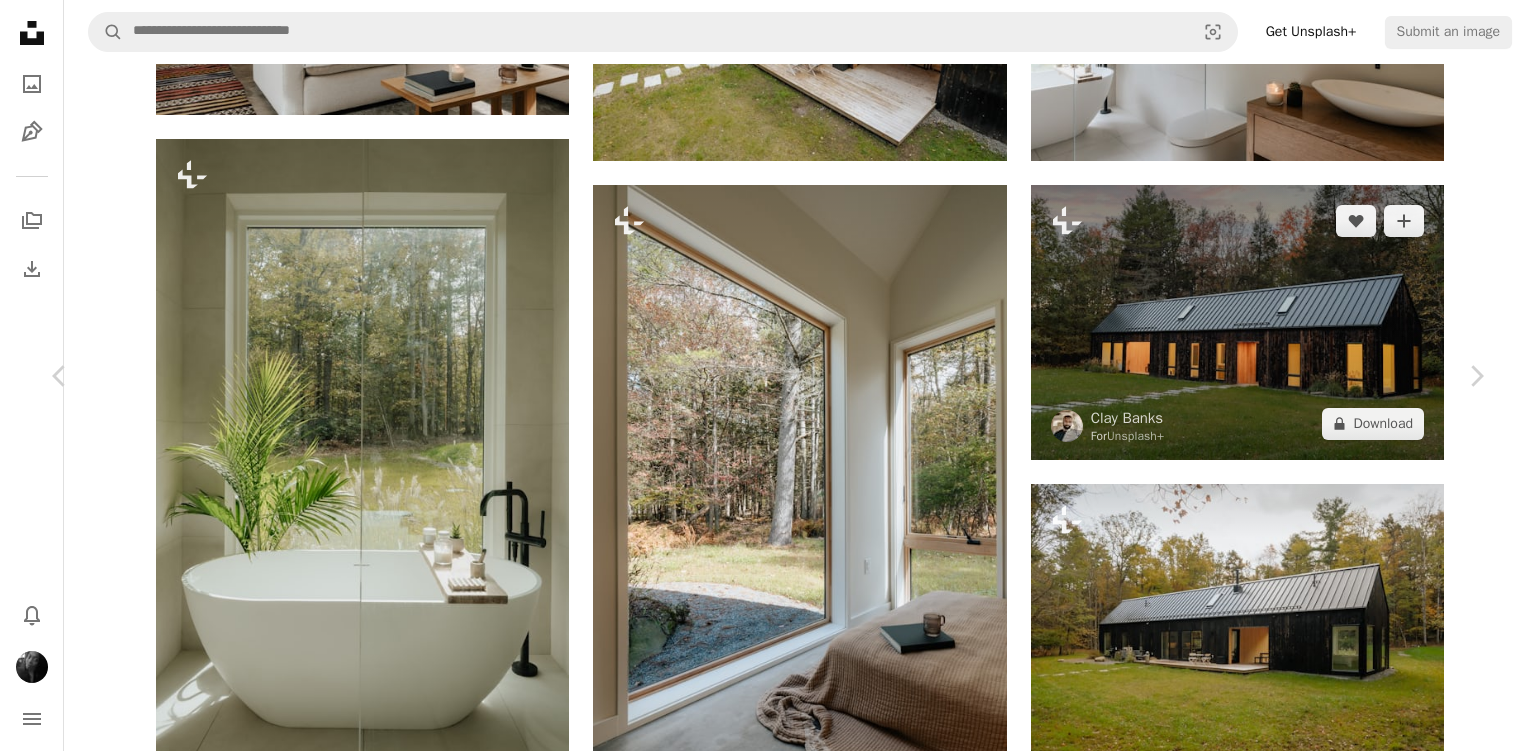 scroll, scrollTop: 647, scrollLeft: 0, axis: vertical 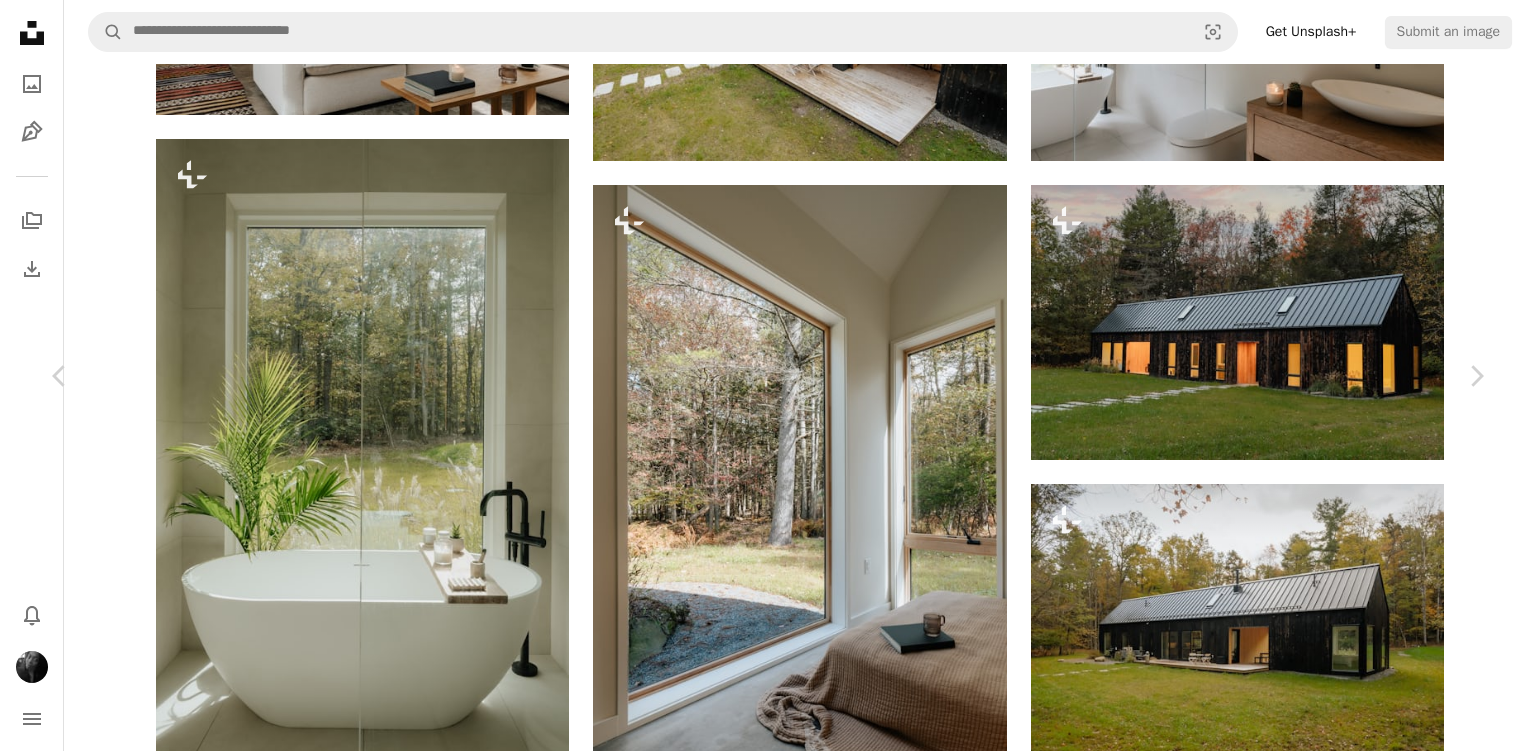 click on "An X shape Chevron left Chevron right Clay Banks For Unsplash+ A heart A plus sign A lock Download Zoom in A forward-right arrow Share More Actions Calendar outlined Published on December 12, 2024 Camera SONY, ILCE-7M3 Safety Licensed under the Unsplash+ License house home real estate buildings home decor property luxury home modern home From this series Chevron right Plus sign for Unsplash+ Plus sign for Unsplash+ Plus sign for Unsplash+ Plus sign for Unsplash+ Plus sign for Unsplash+ Plus sign for Unsplash+ Plus sign for Unsplash+ Plus sign for Unsplash+ Plus sign for Unsplash+ Related images Plus sign for Unsplash+ A heart A plus sign Clay Banks For Unsplash+ A lock Download Plus sign for Unsplash+ A heart A plus sign Clay Banks For Unsplash+ A lock Download Plus sign for Unsplash+ A heart A plus sign Clay Banks For Unsplash+ A lock Download Plus sign for Unsplash+ A heart A plus sign For" at bounding box center [768, 4564] 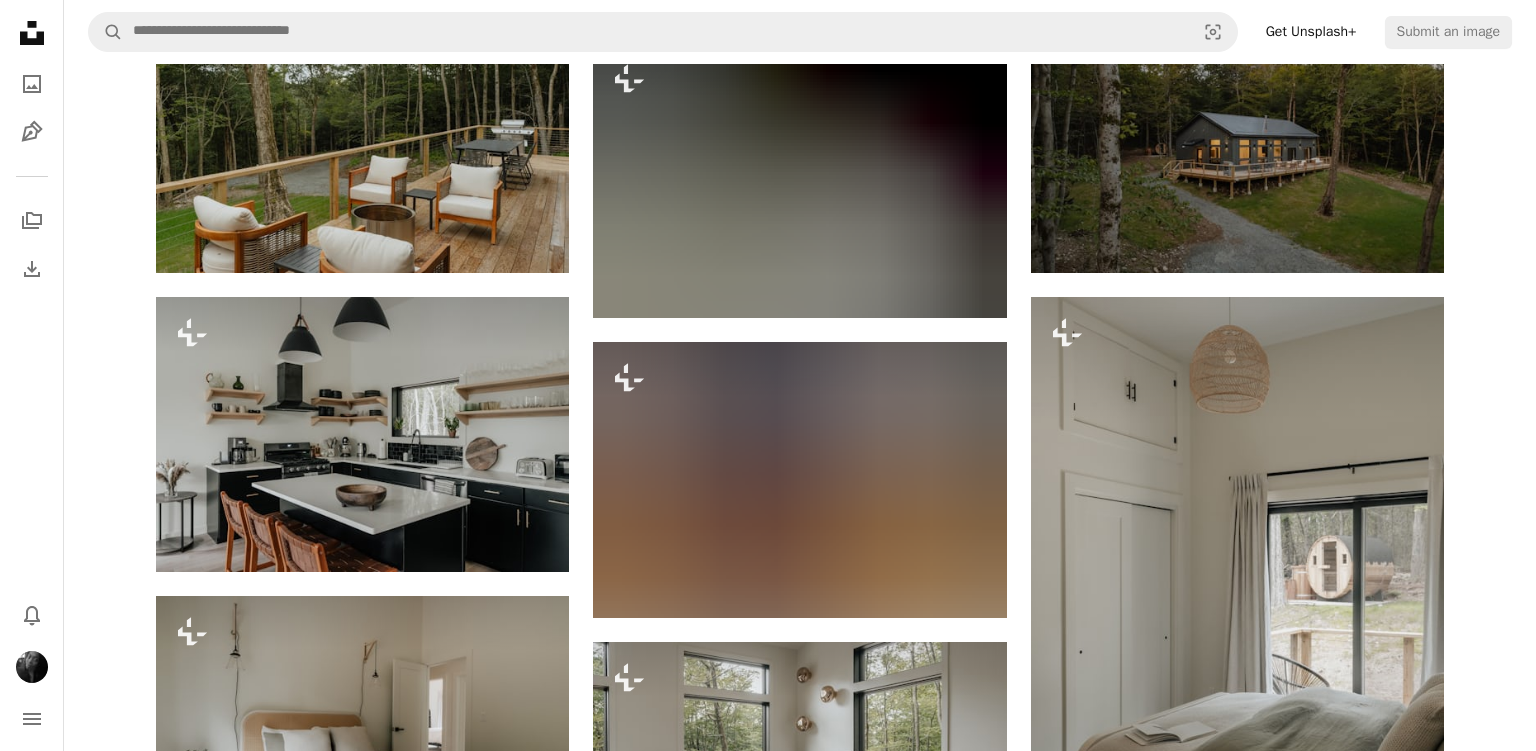 scroll, scrollTop: 3137, scrollLeft: 0, axis: vertical 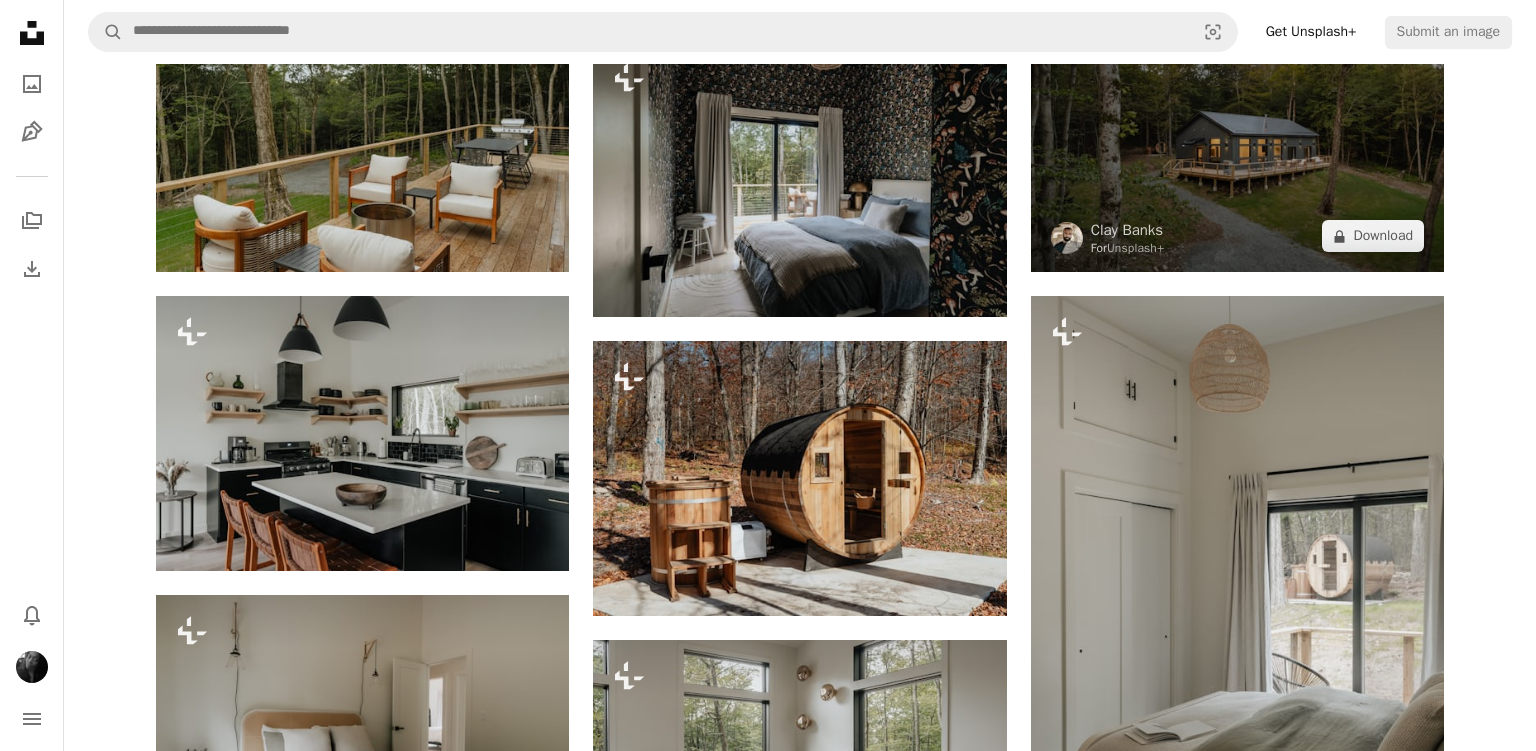 click at bounding box center [1237, 134] 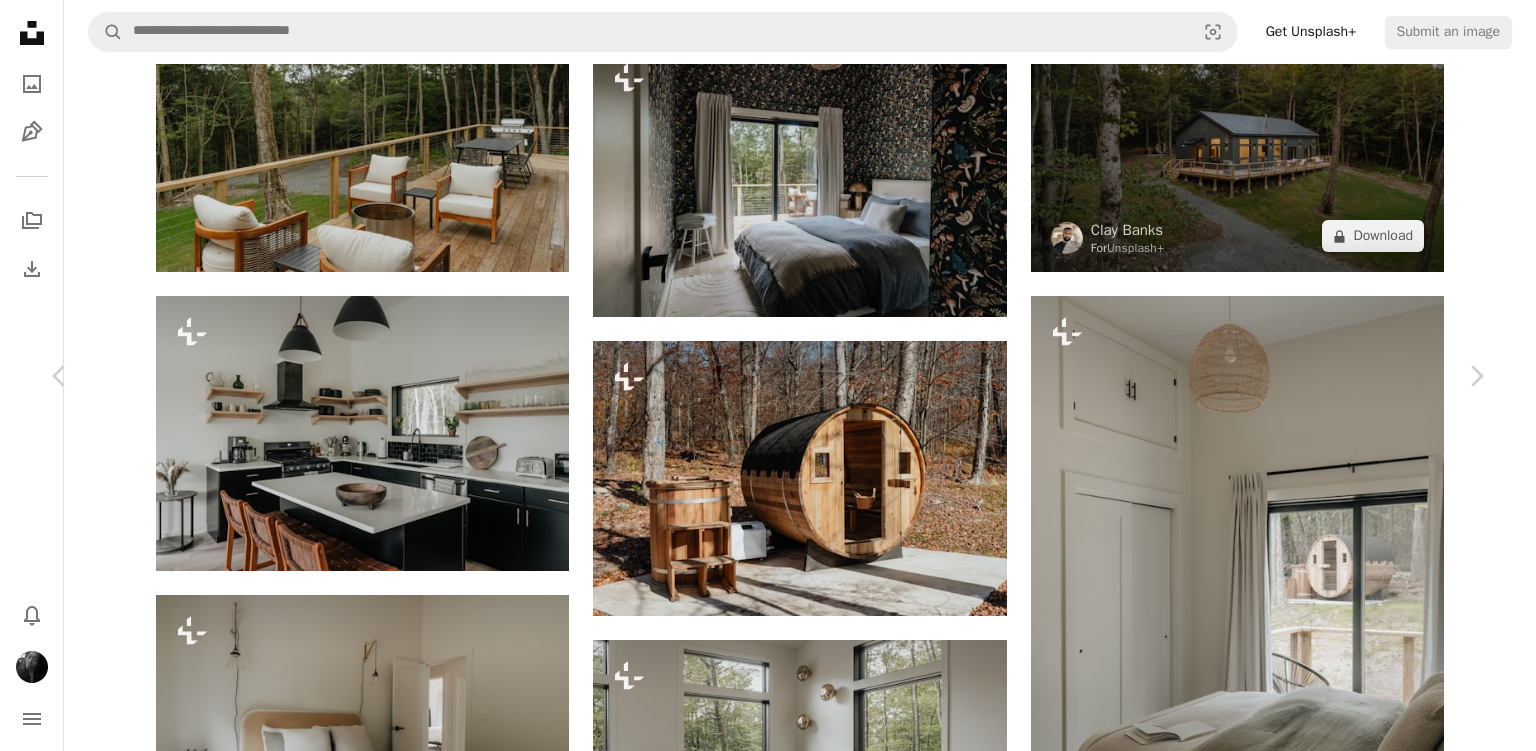 scroll, scrollTop: 728, scrollLeft: 0, axis: vertical 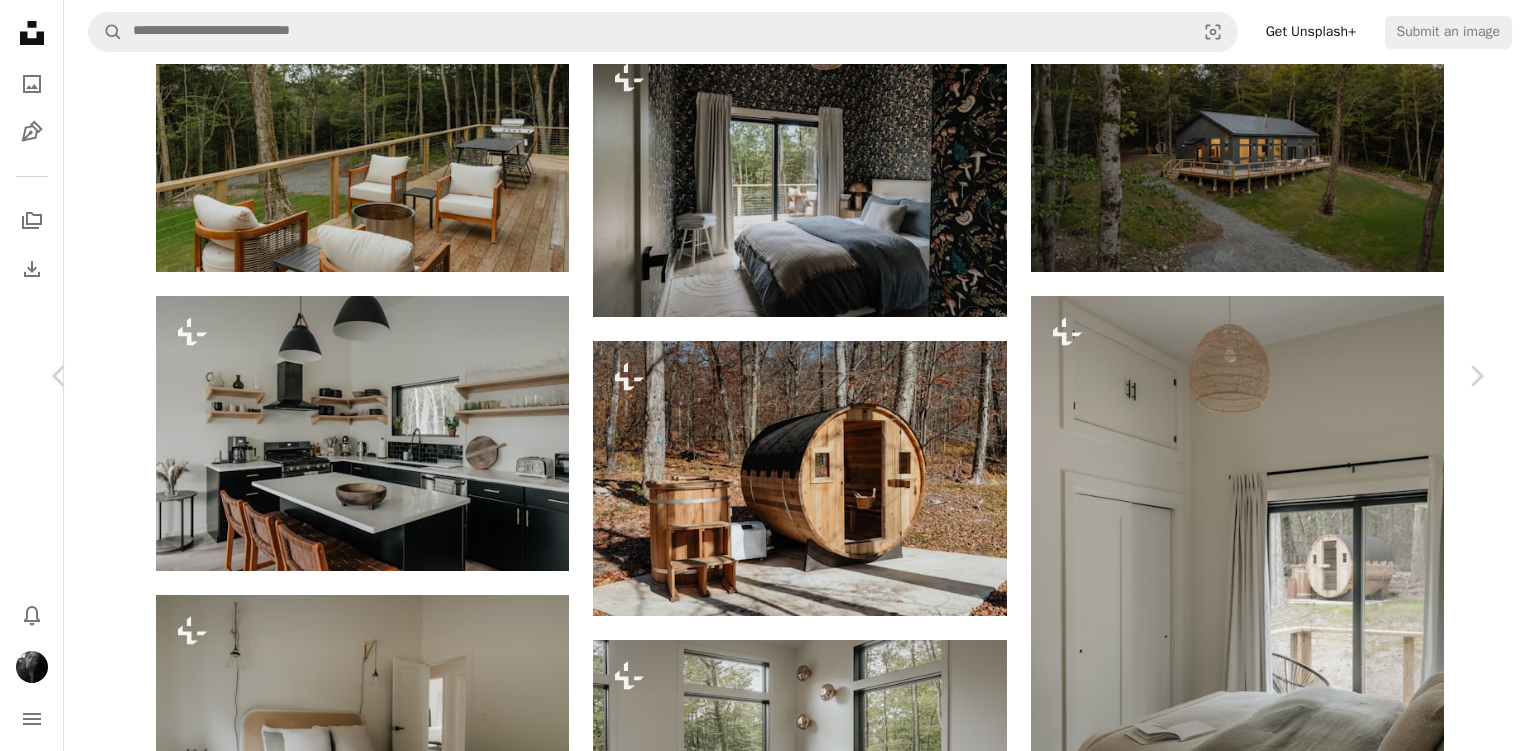 click on "Chevron right" 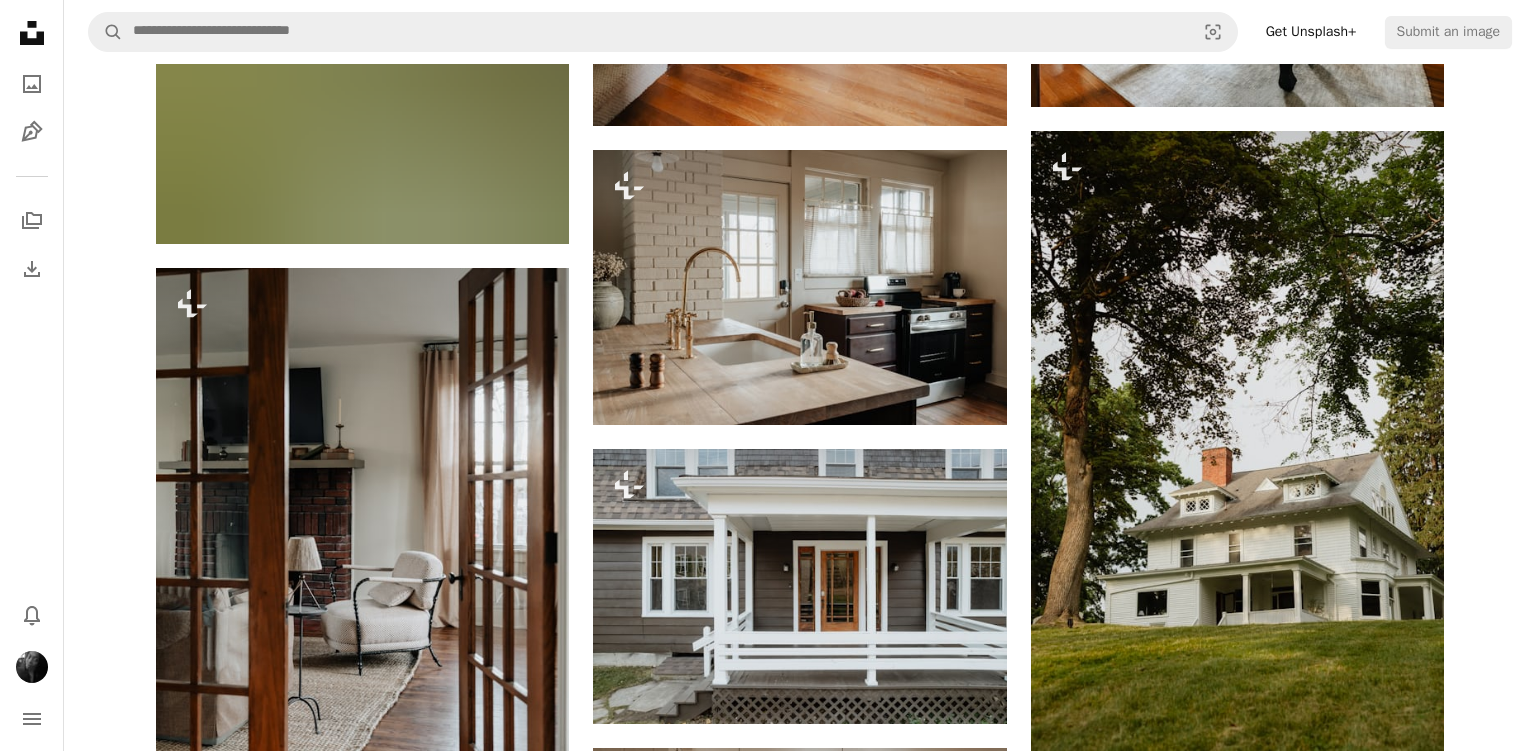 scroll, scrollTop: 11032, scrollLeft: 0, axis: vertical 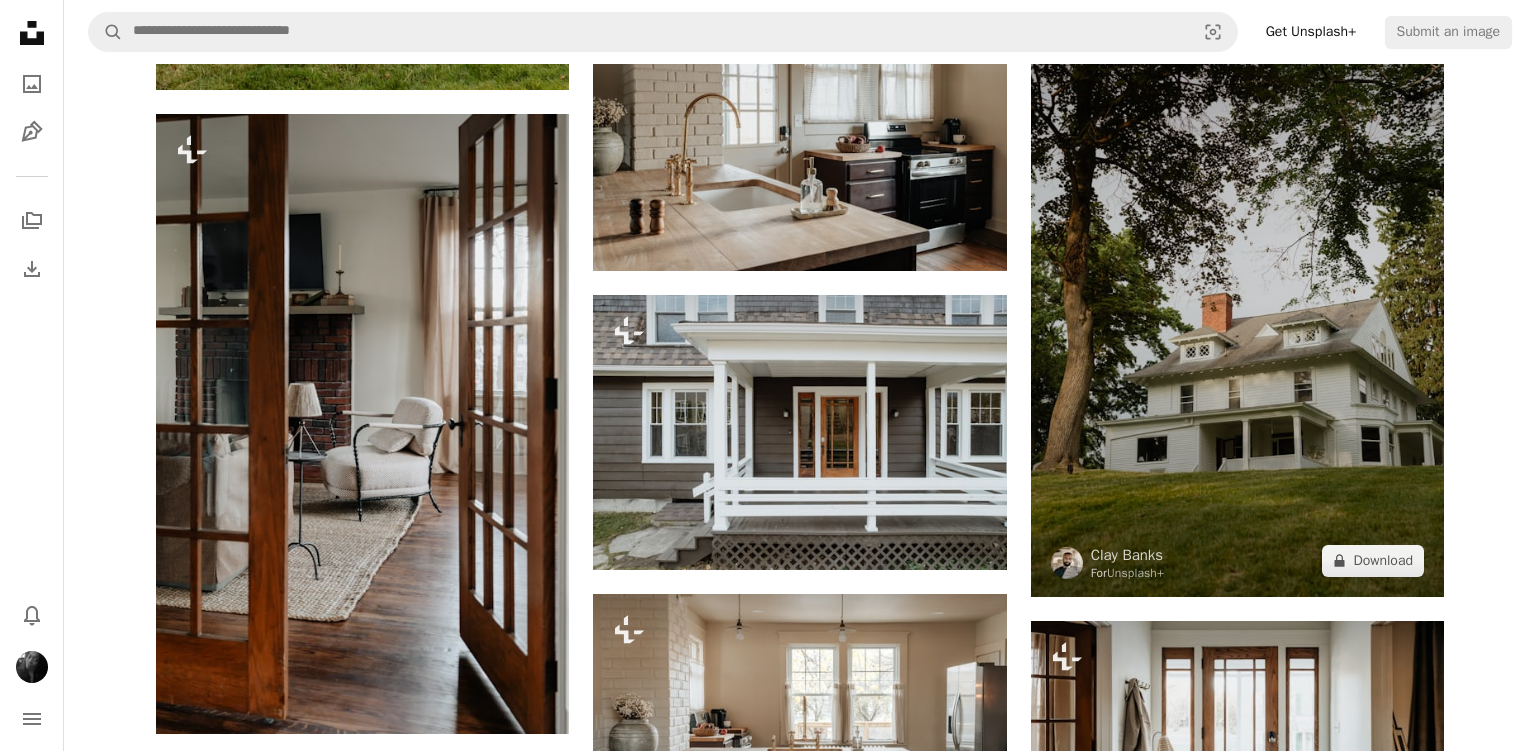 click at bounding box center (1237, 287) 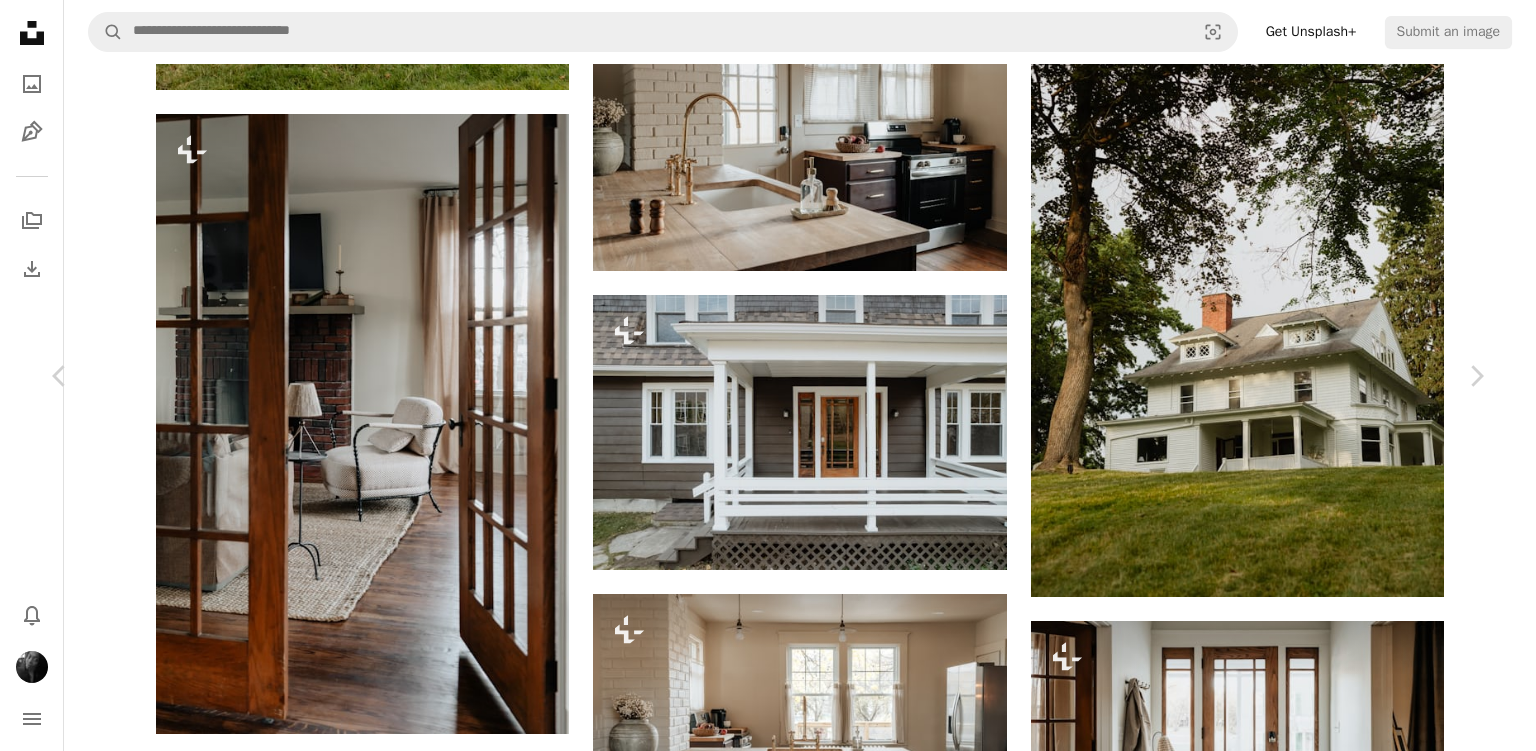 scroll, scrollTop: 820, scrollLeft: 0, axis: vertical 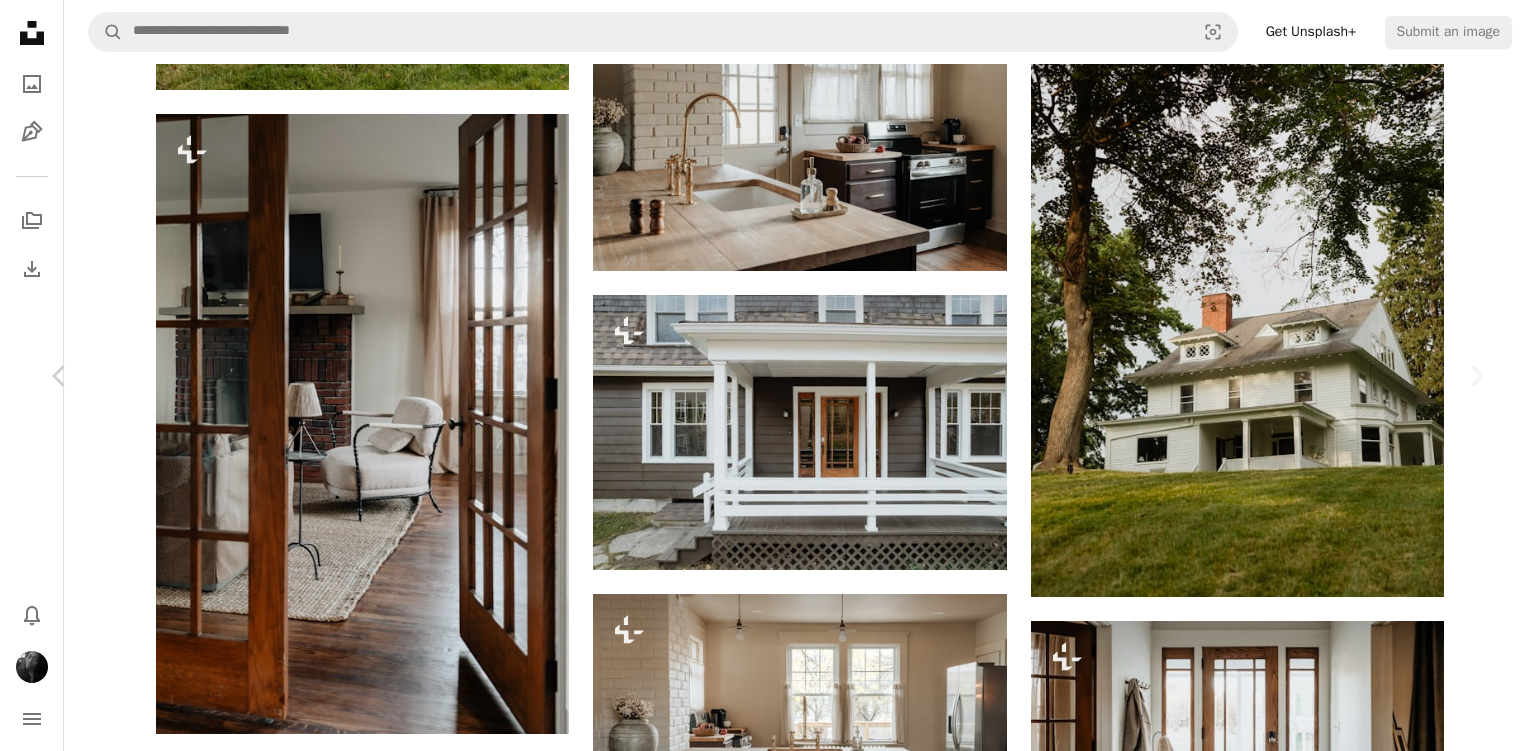 click on "An X shape Chevron left Chevron right Clay Banks For Unsplash+ A heart A plus sign A lock Download Zoom in A forward-right arrow Share More Actions Calendar outlined Published on December 12, 2024 Camera SONY, ILCE-7M3 Safety Licensed under the Unsplash+ License house home real estate bedroom buildings home decor property luxury home bedding home interiors luxury bed From this series Chevron right Plus sign for Unsplash+ Plus sign for Unsplash+ Plus sign for Unsplash+ Plus sign for Unsplash+ Plus sign for Unsplash+ Plus sign for Unsplash+ Plus sign for Unsplash+ Plus sign for Unsplash+ Plus sign for Unsplash+ Plus sign for Unsplash+ Related images Plus sign for Unsplash+ A heart A plus sign Clay Banks For Unsplash+ A lock Download Plus sign for Unsplash+ A heart A plus sign Clay Banks For Unsplash+ A lock Download Plus sign for Unsplash+ A heart A plus sign Clay Banks For Unsplash+ A lock Download Plus sign for Unsplash+ A heart A plus sign Hans Isaacson For Unsplash+ A lock Download A heart For For" at bounding box center (768, 7545) 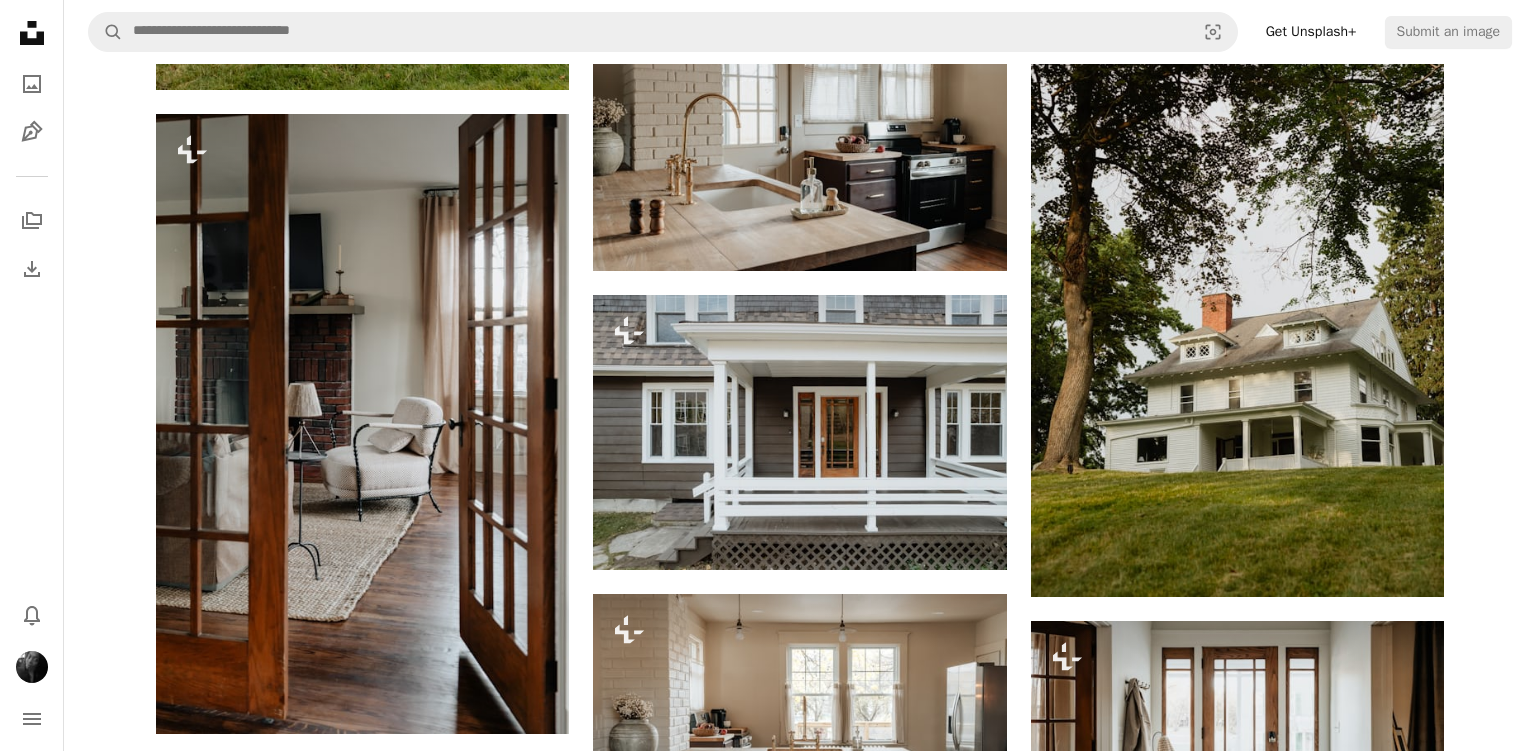 click on "Plus sign for Unsplash+ A heart A plus sign Clay Banks For Unsplash+ A lock Download Plus sign for Unsplash+ A heart A plus sign Clay Banks For Unsplash+ A lock Download Plus sign for Unsplash+ A heart A plus sign Clay Banks For Unsplash+ A lock Download Plus sign for Unsplash+ A heart A plus sign Clay Banks For Unsplash+ A lock Download Plus sign for Unsplash+ A heart A plus sign Clay Banks For Unsplash+ A lock Download Plus sign for Unsplash+ A heart A plus sign Clay Banks For Unsplash+ A lock Download Plus sign for Unsplash+ A heart A plus sign Clay Banks For Unsplash+ A lock Download Plus sign for Unsplash+ A heart A plus sign Clay Banks For Unsplash+ A lock Download Plus sign for Unsplash+ A heart A plus sign Clay Banks For Unsplash+ A lock Download Plus sign for Unsplash+ A heart A plus sign Clay Banks For Unsplash+ A lock" at bounding box center [800, -1994] 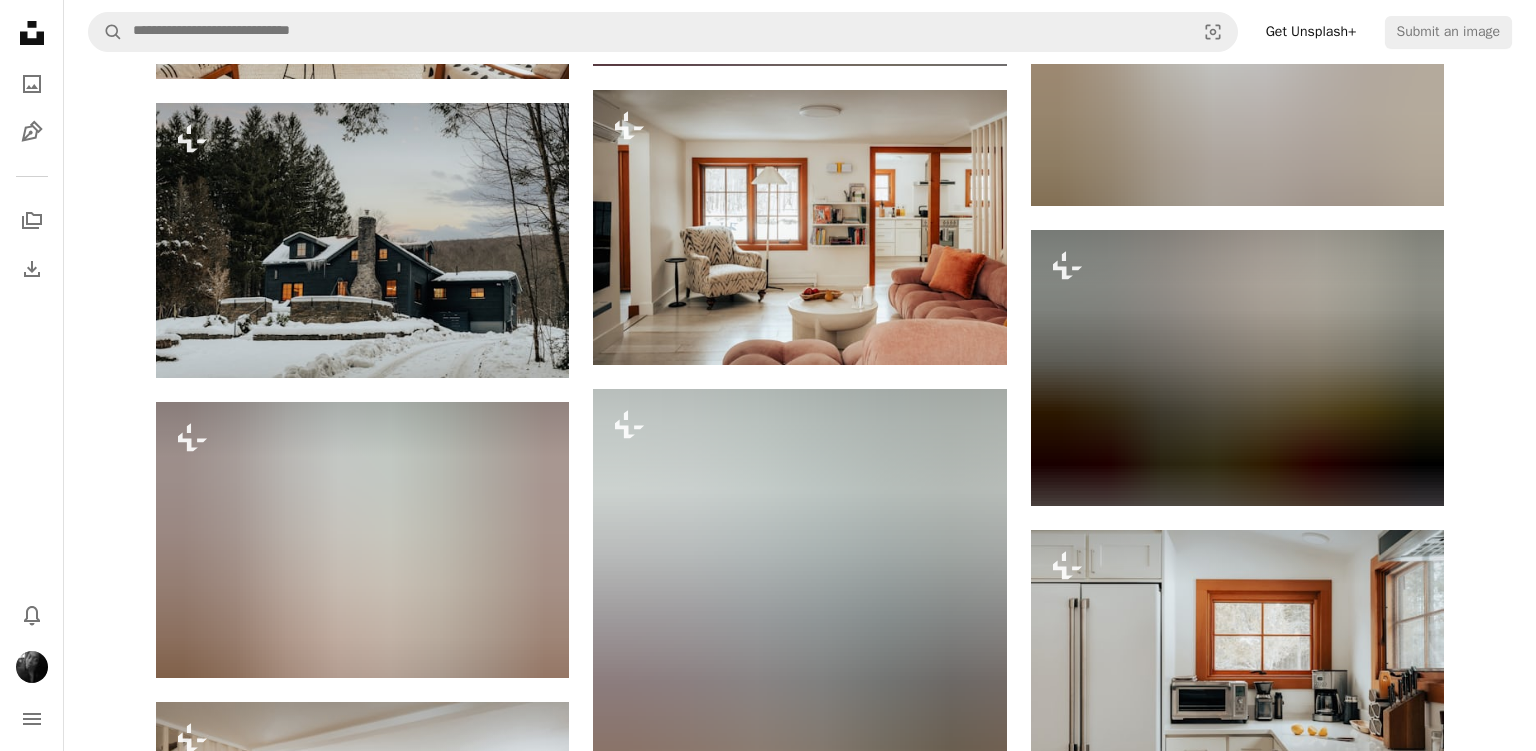 scroll, scrollTop: 16001, scrollLeft: 0, axis: vertical 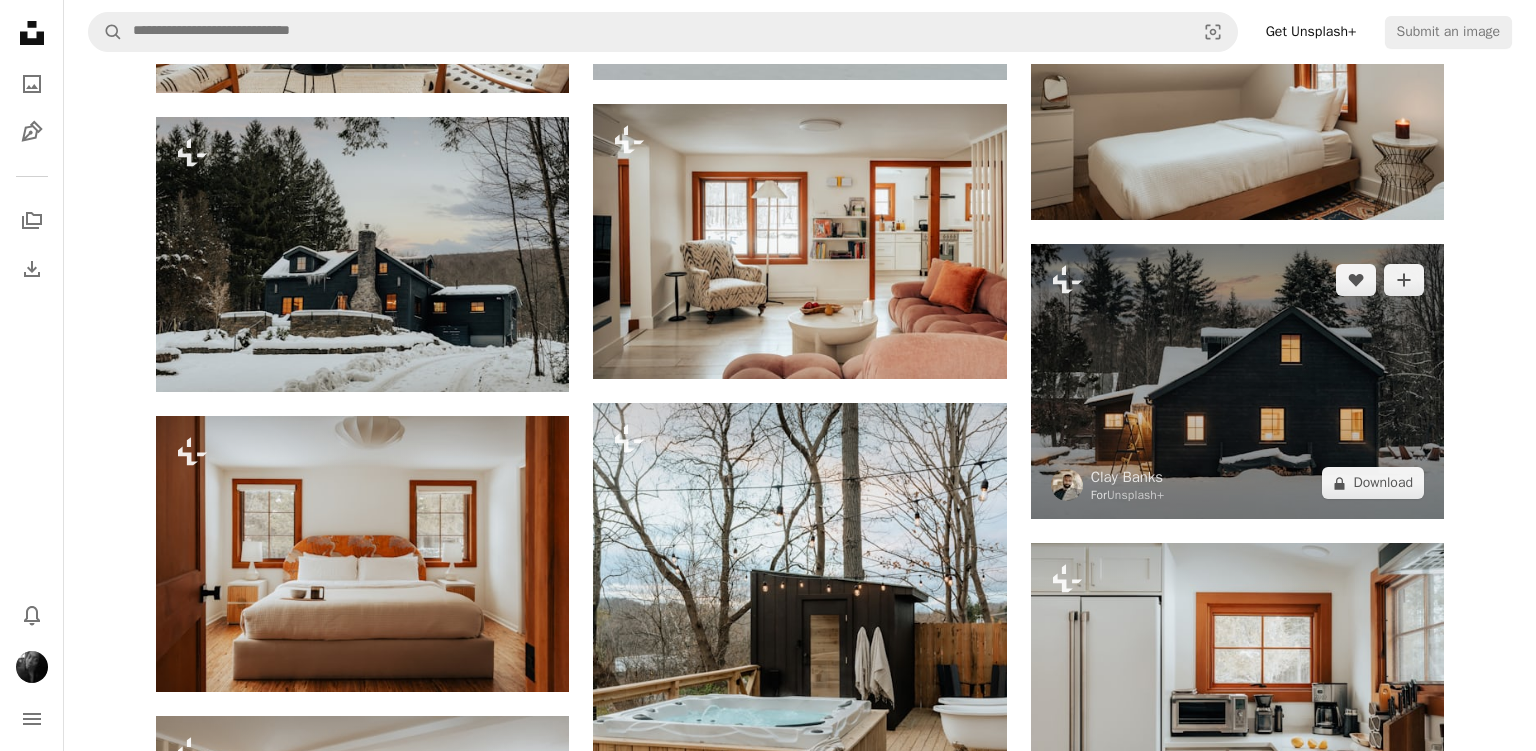 click at bounding box center (1237, 381) 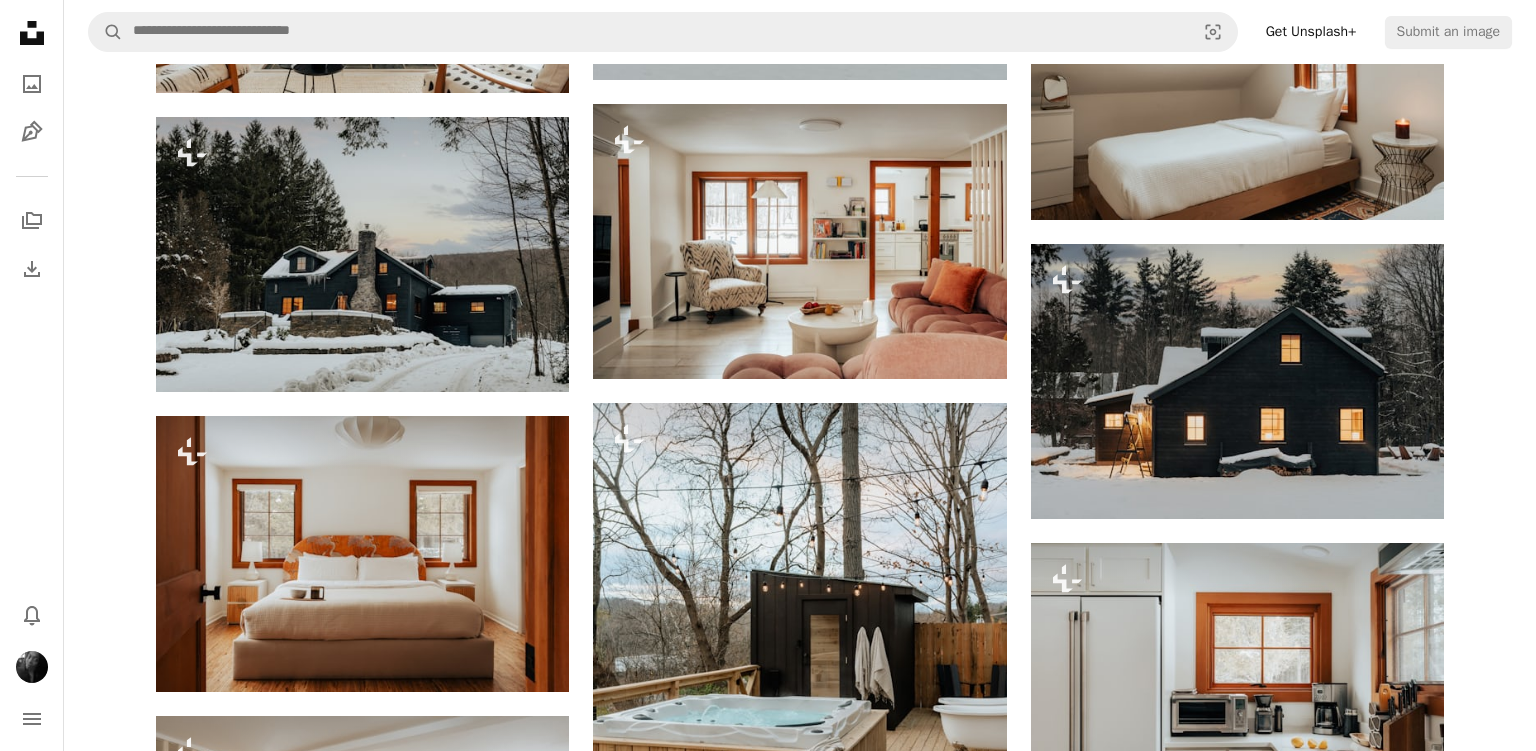 click on "Plus sign for Unsplash+ A heart A plus sign Clay Banks For Unsplash+ A lock Download Plus sign for Unsplash+ A heart A plus sign Clay Banks For Unsplash+ A lock Download Plus sign for Unsplash+ A heart A plus sign Clay Banks For Unsplash+ A lock Download Plus sign for Unsplash+ A heart A plus sign Clay Banks For Unsplash+ A lock Download Plus sign for Unsplash+ A heart A plus sign Clay Banks For Unsplash+ A lock Download Plus sign for Unsplash+ A heart A plus sign Clay Banks For Unsplash+ A lock Download Plus sign for Unsplash+ A heart A plus sign Clay Banks For Unsplash+ A lock Download Plus sign for Unsplash+ A heart A plus sign Clay Banks For Unsplash+ A lock Download Plus sign for Unsplash+ A heart A plus sign Clay Banks For Unsplash+ A lock Download Plus sign for Unsplash+ A heart A plus sign Clay Banks For Unsplash+ A lock" at bounding box center [800, -6964] 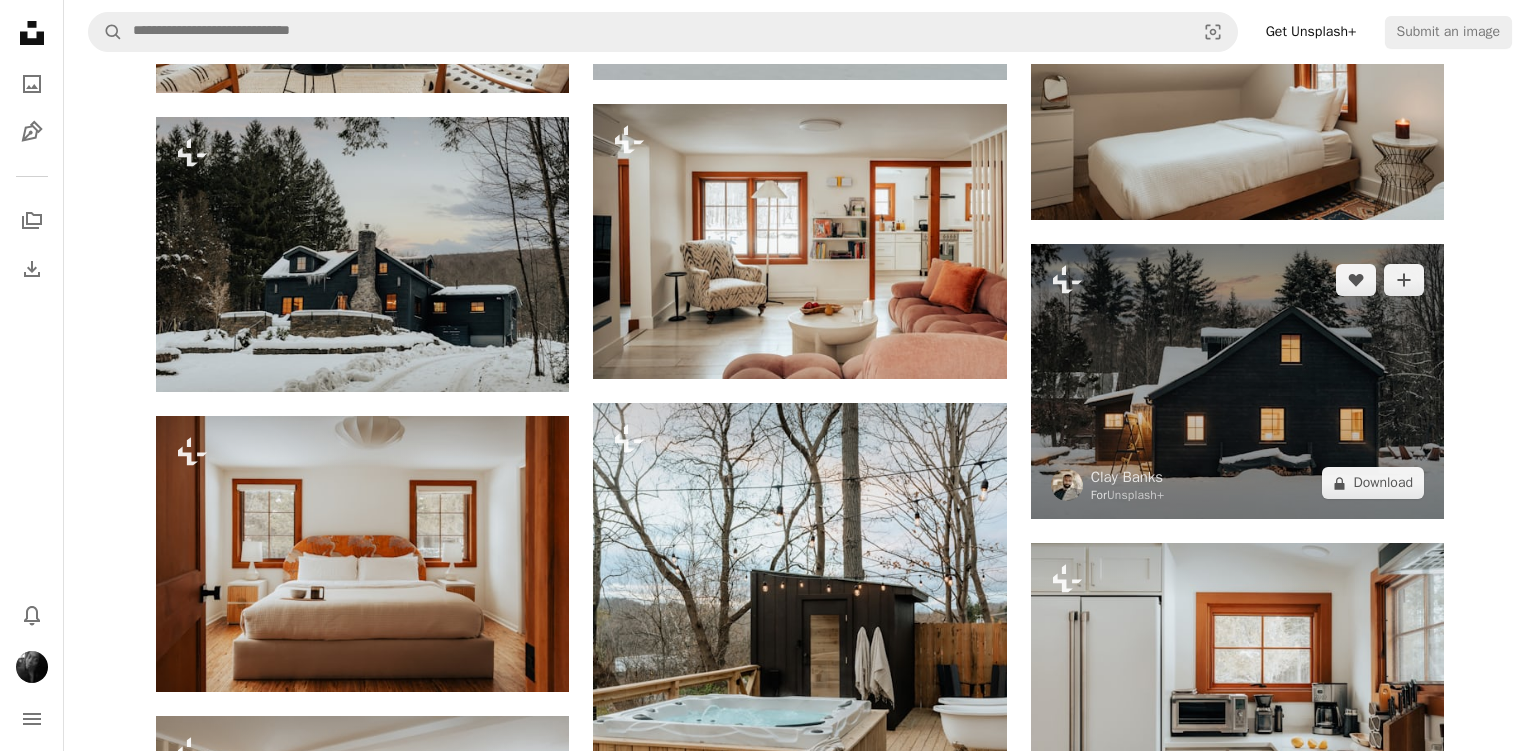 click at bounding box center [1237, 381] 